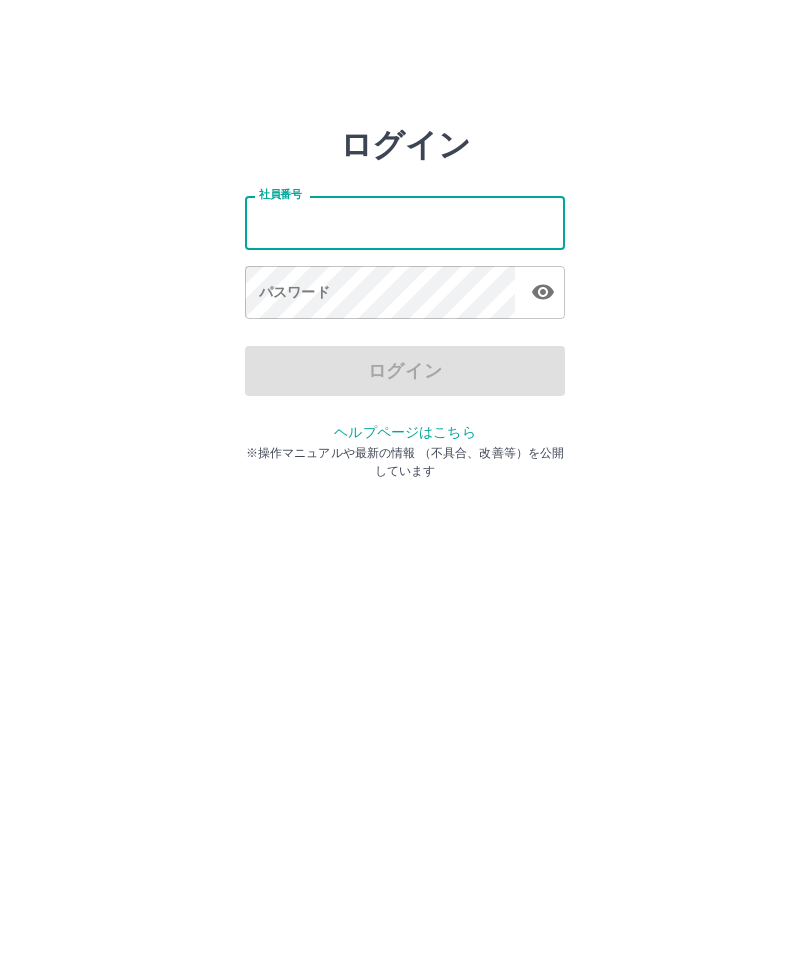 scroll, scrollTop: 0, scrollLeft: 0, axis: both 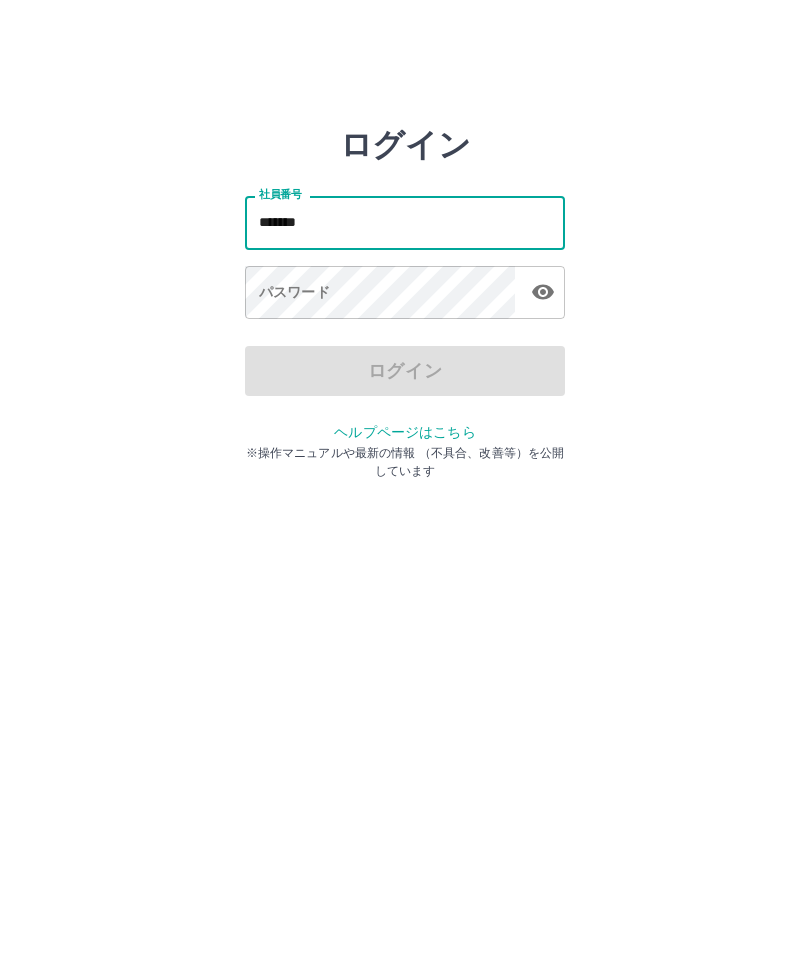 type on "*******" 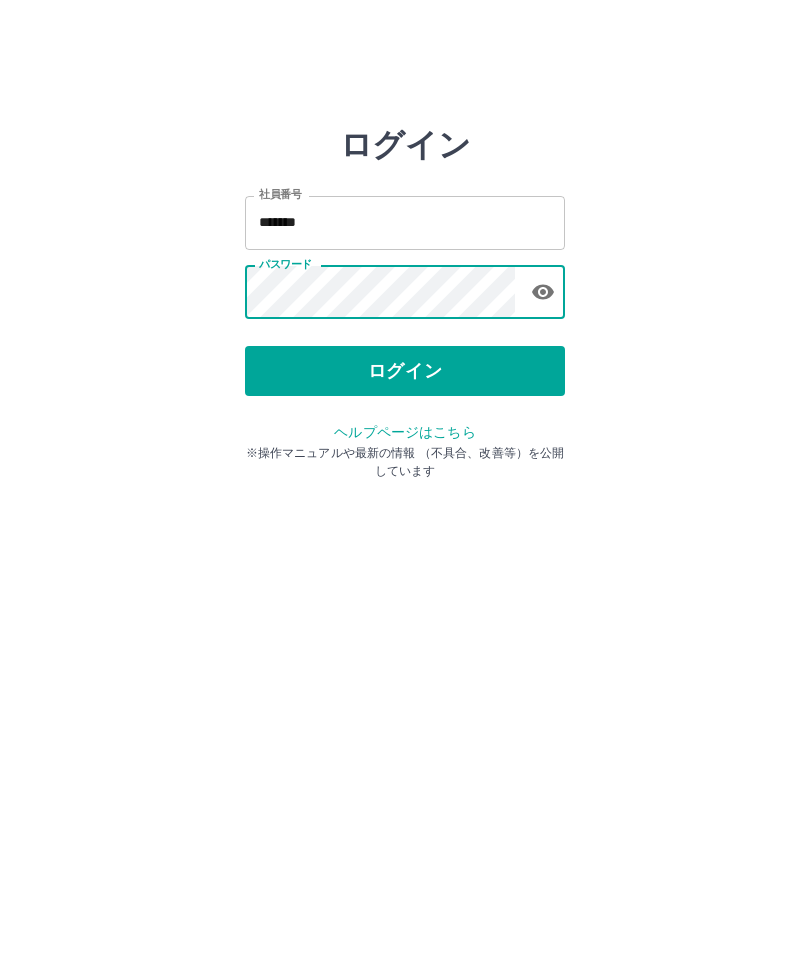 click on "ログイン" at bounding box center (405, 371) 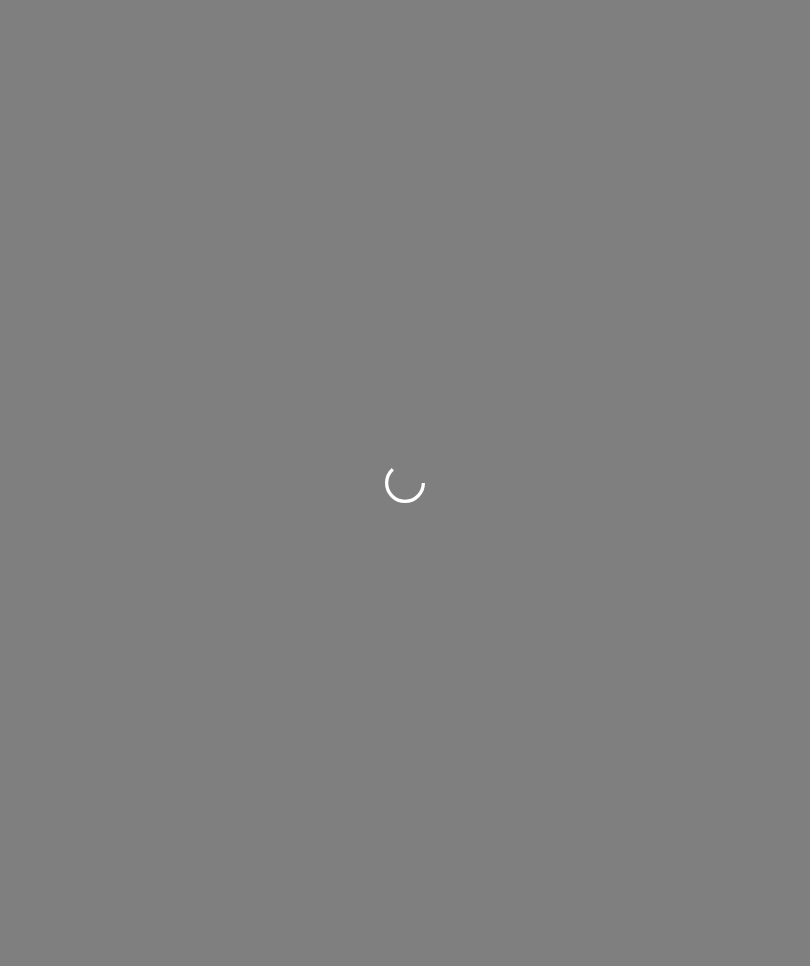 scroll, scrollTop: 0, scrollLeft: 0, axis: both 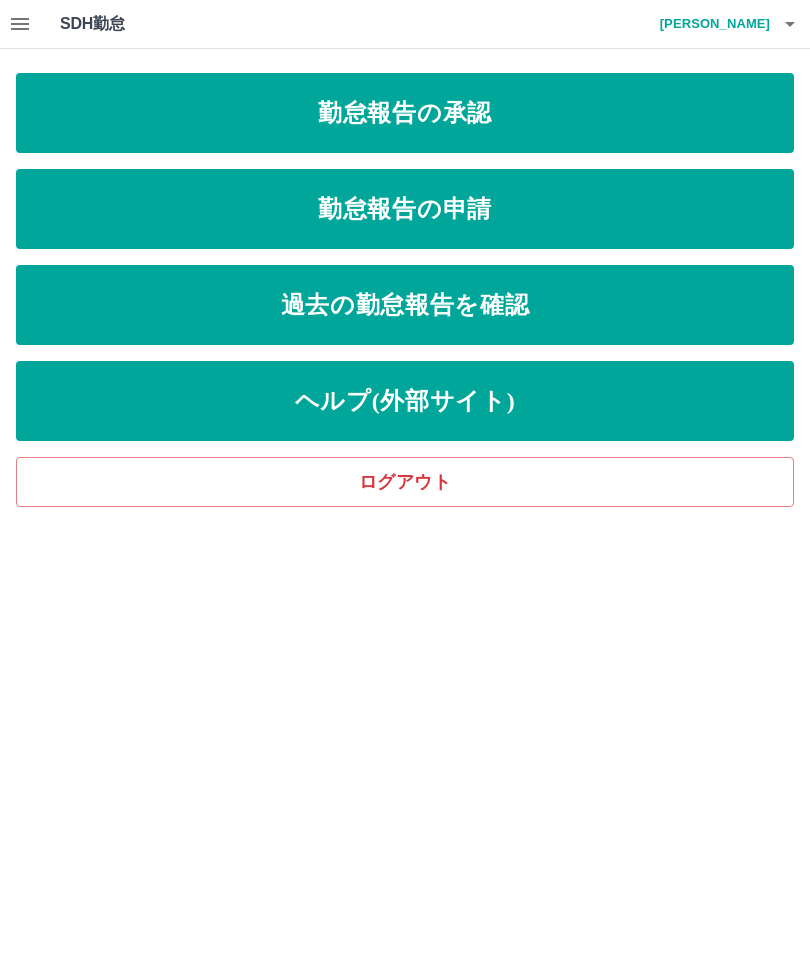 click on "勤怠報告の申請" at bounding box center (405, 209) 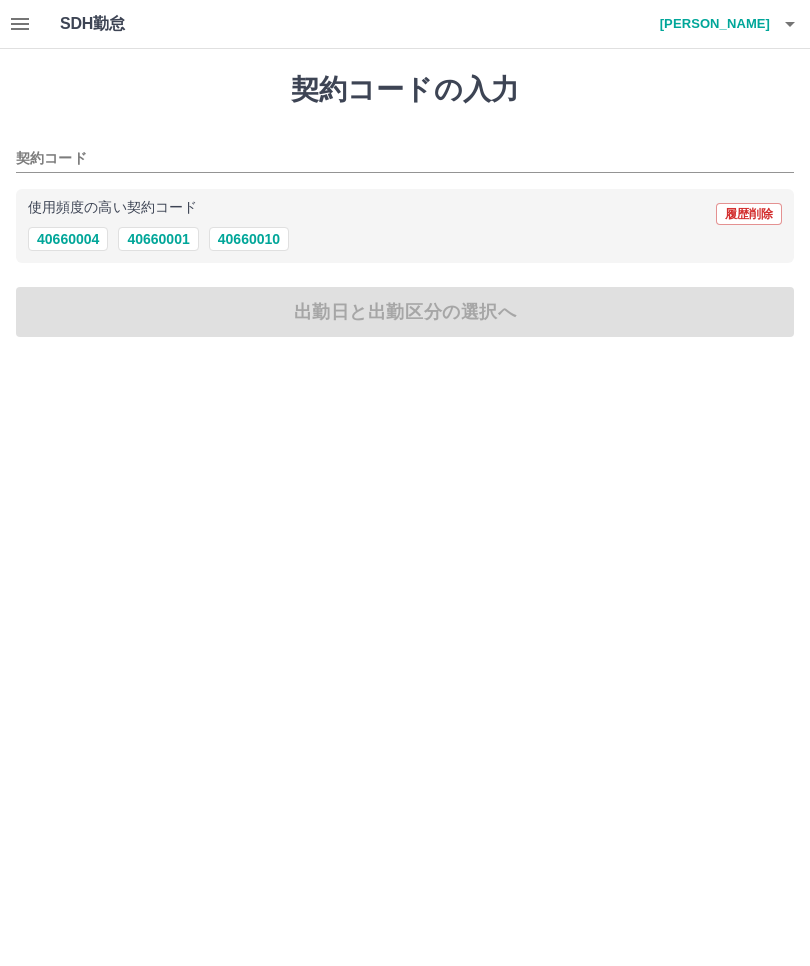 click on "使用頻度の高い契約コード 履歴削除" at bounding box center [405, 214] 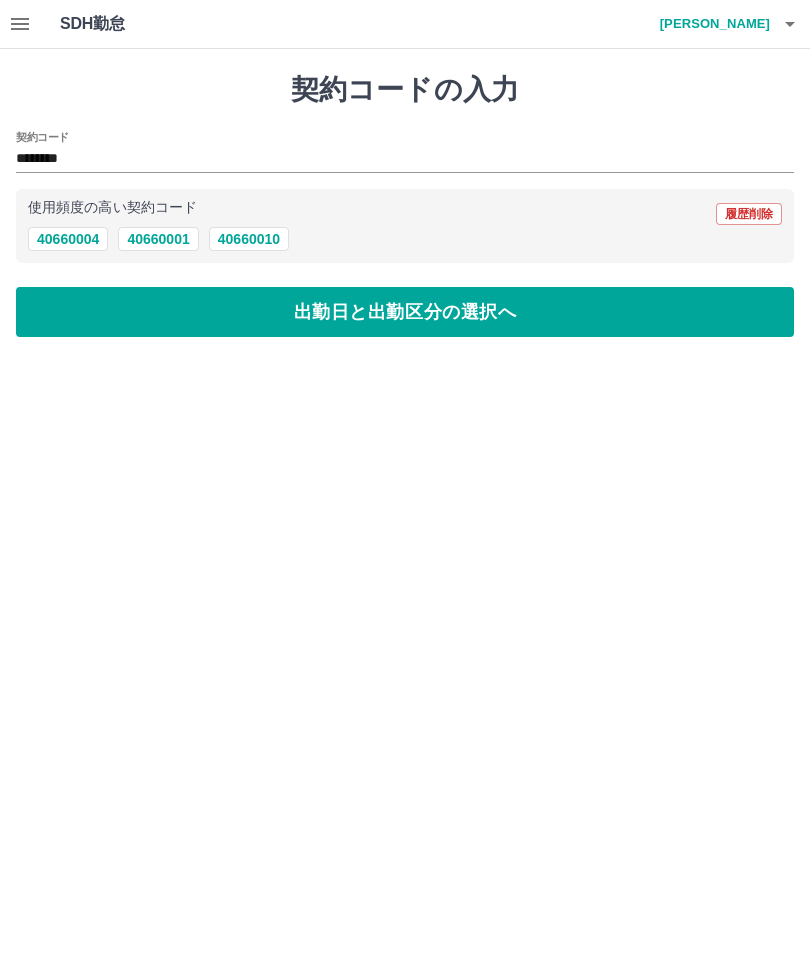 click on "出勤日と出勤区分の選択へ" at bounding box center [405, 312] 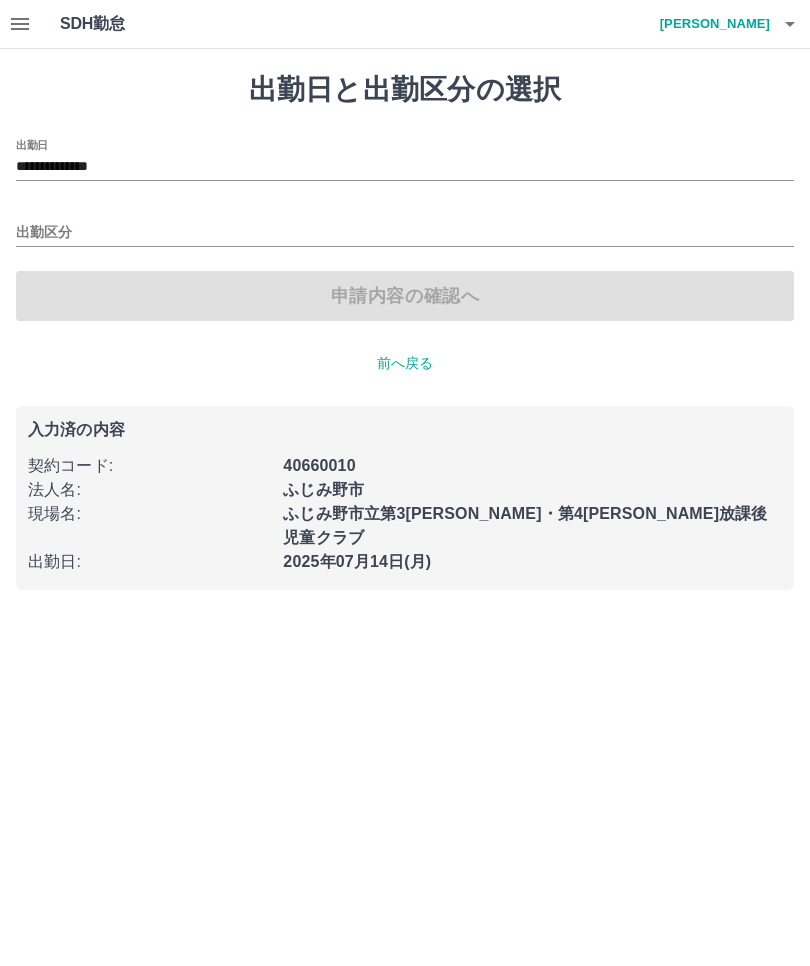 click on "**********" at bounding box center (405, 167) 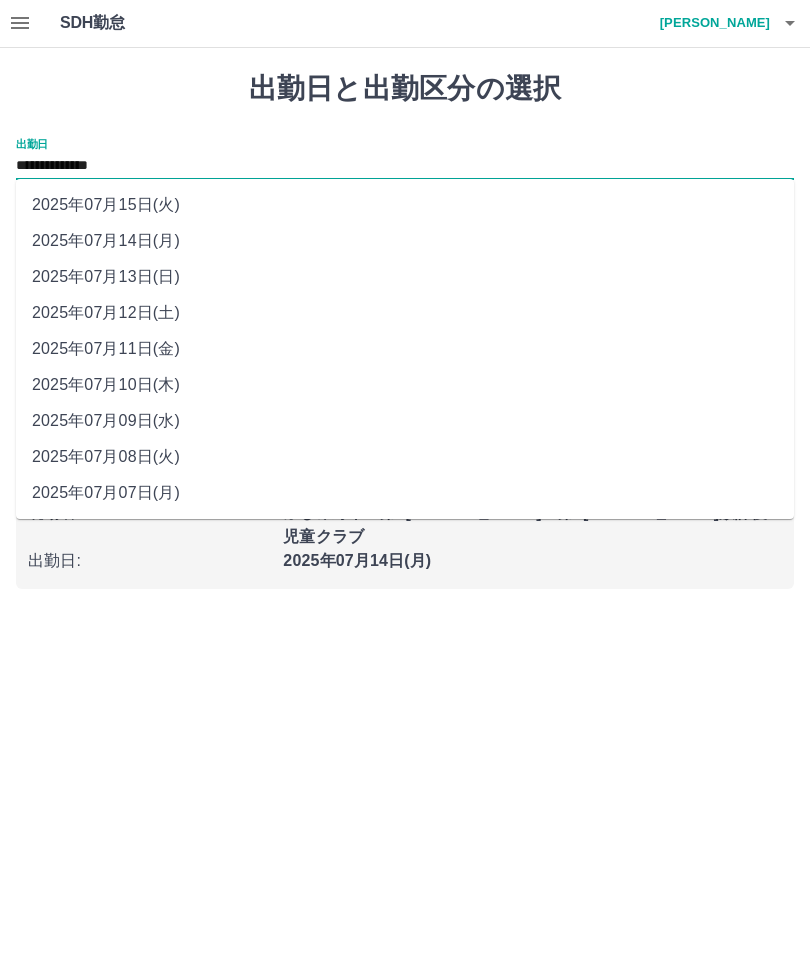 click on "2025年07月10日(木)" at bounding box center (405, 386) 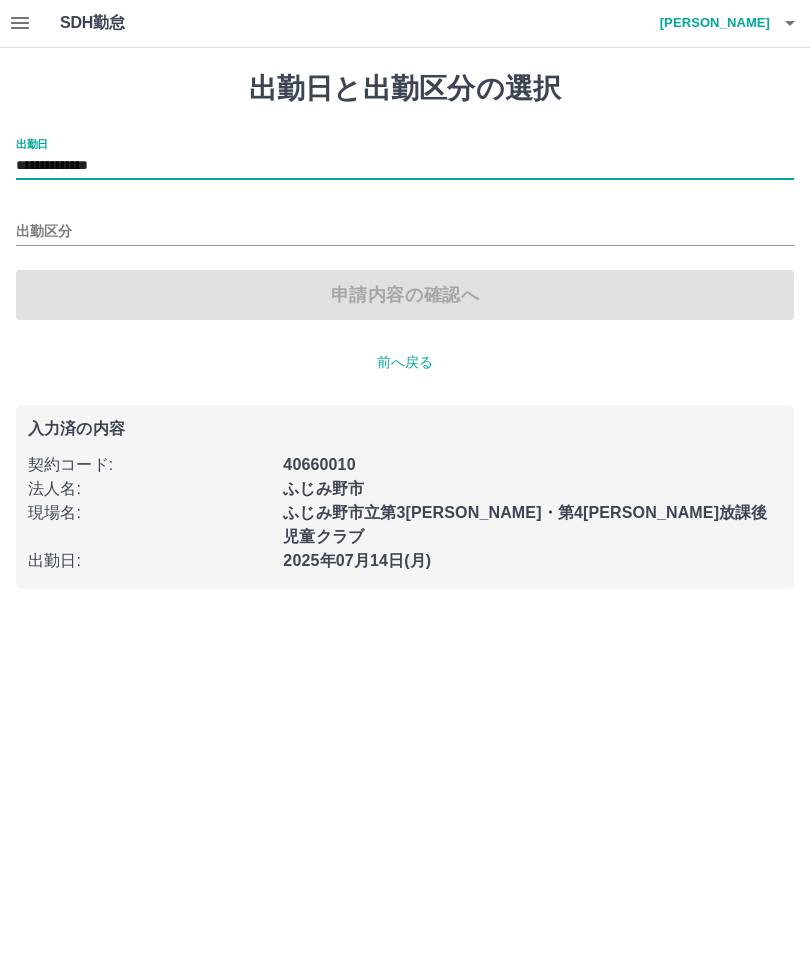 click on "出勤区分" at bounding box center [405, 233] 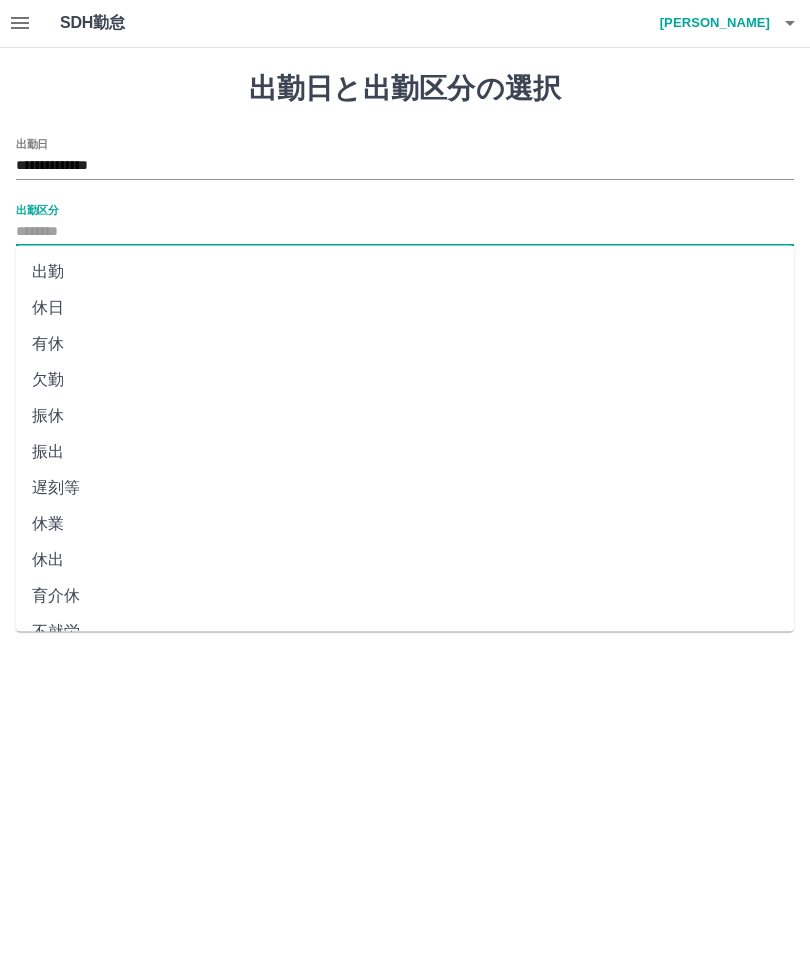 click on "出勤" at bounding box center [405, 273] 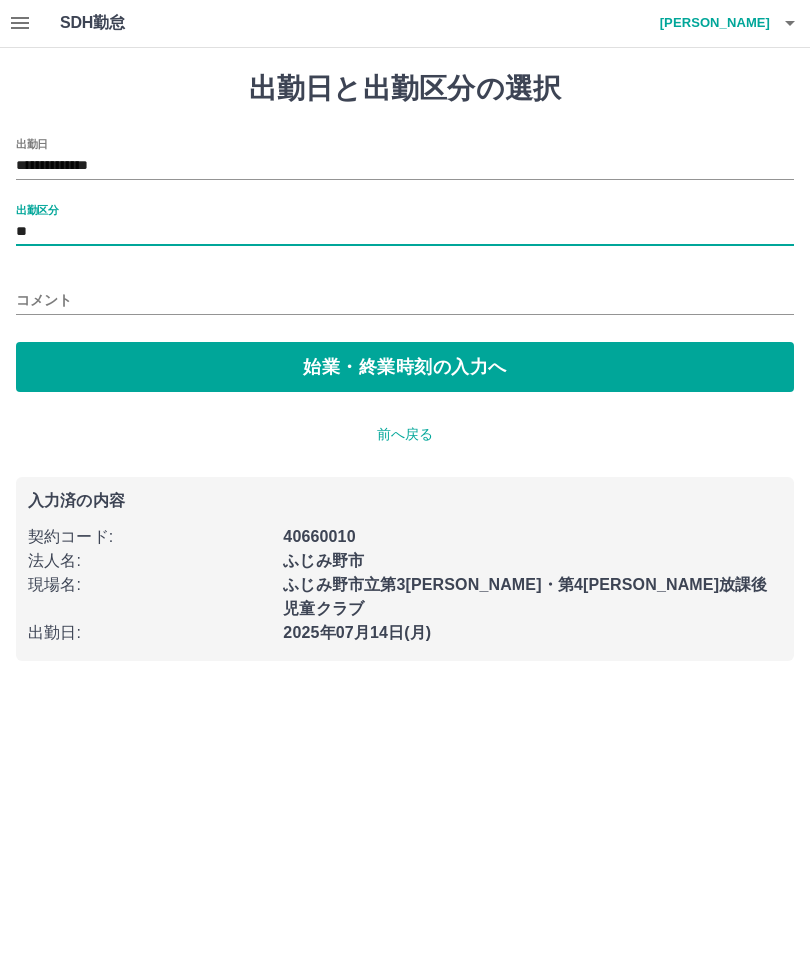 type on "**" 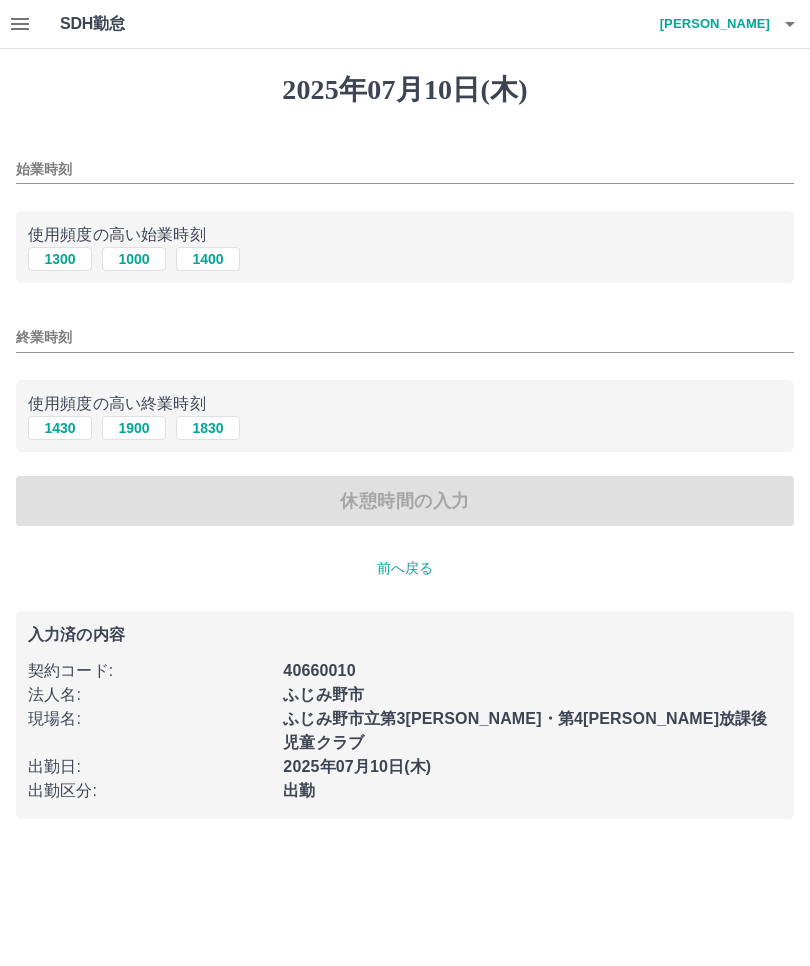click on "1000" at bounding box center (134, 259) 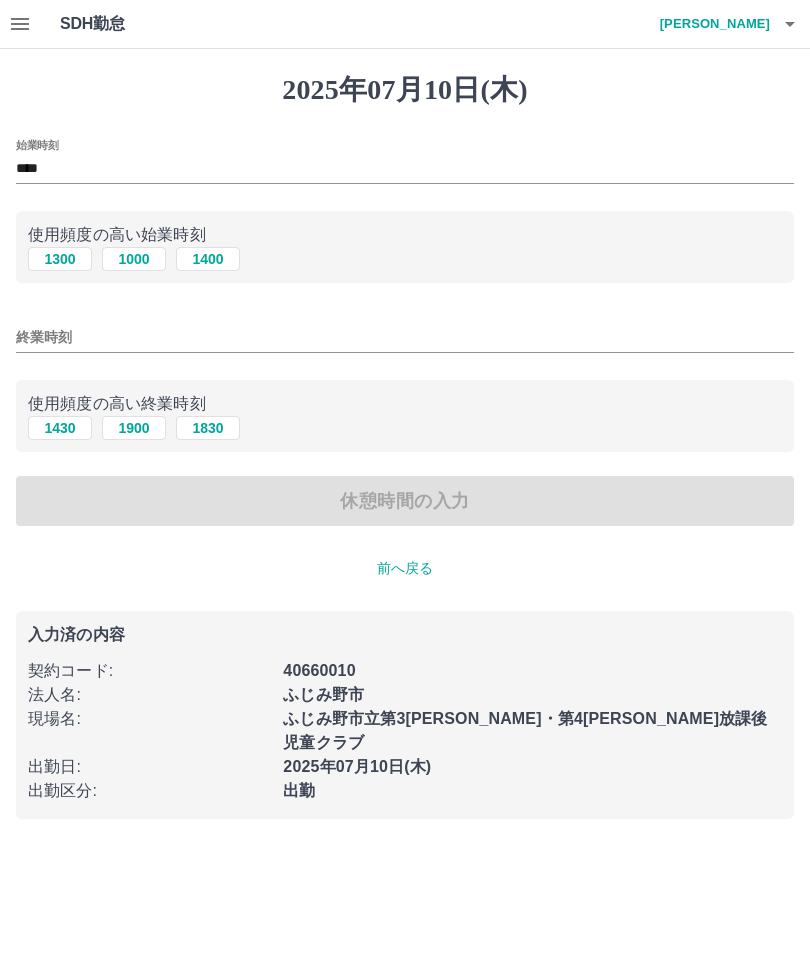 click on "1900" at bounding box center (134, 428) 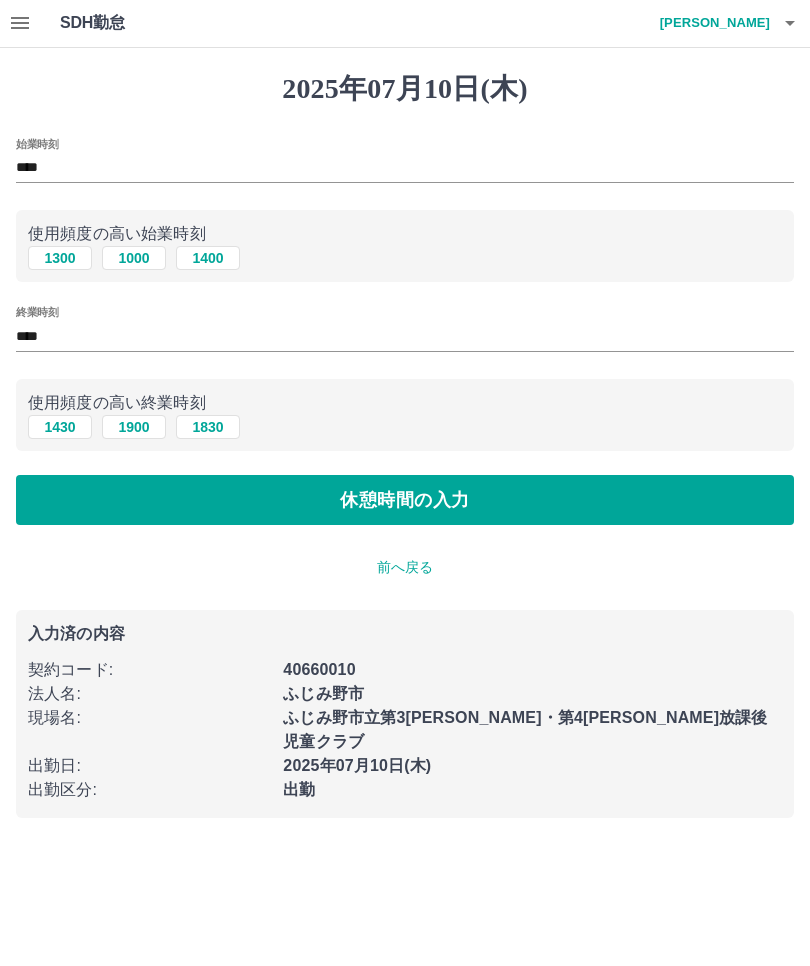 click on "休憩時間の入力" at bounding box center [405, 501] 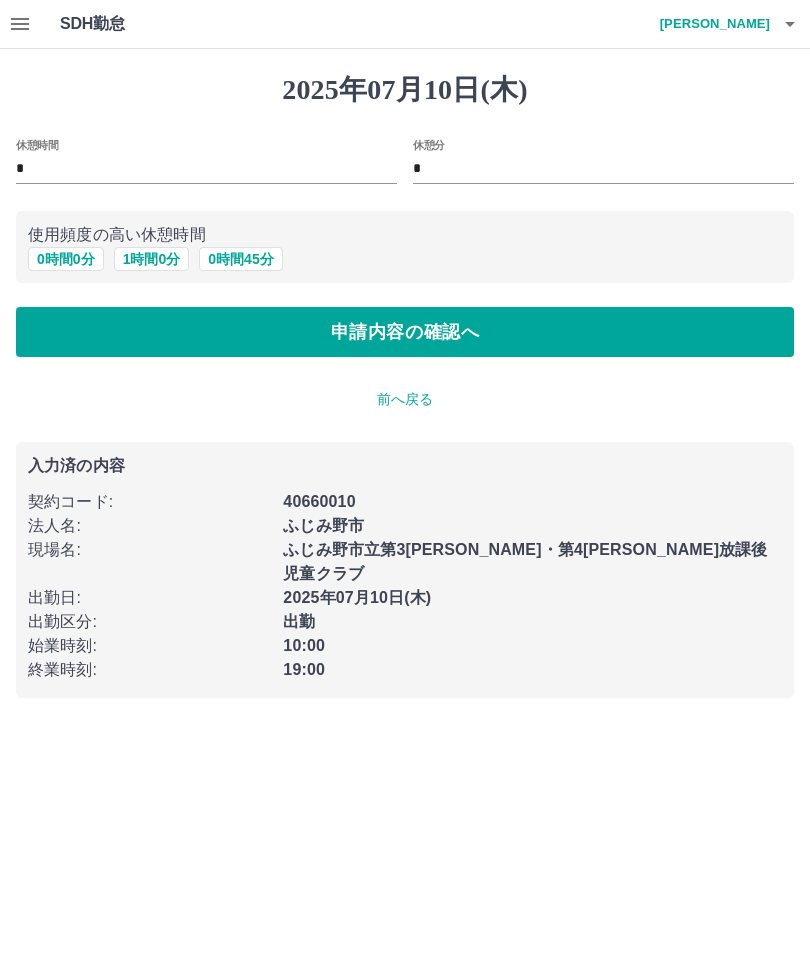 click on "1 時間 0 分" at bounding box center [152, 259] 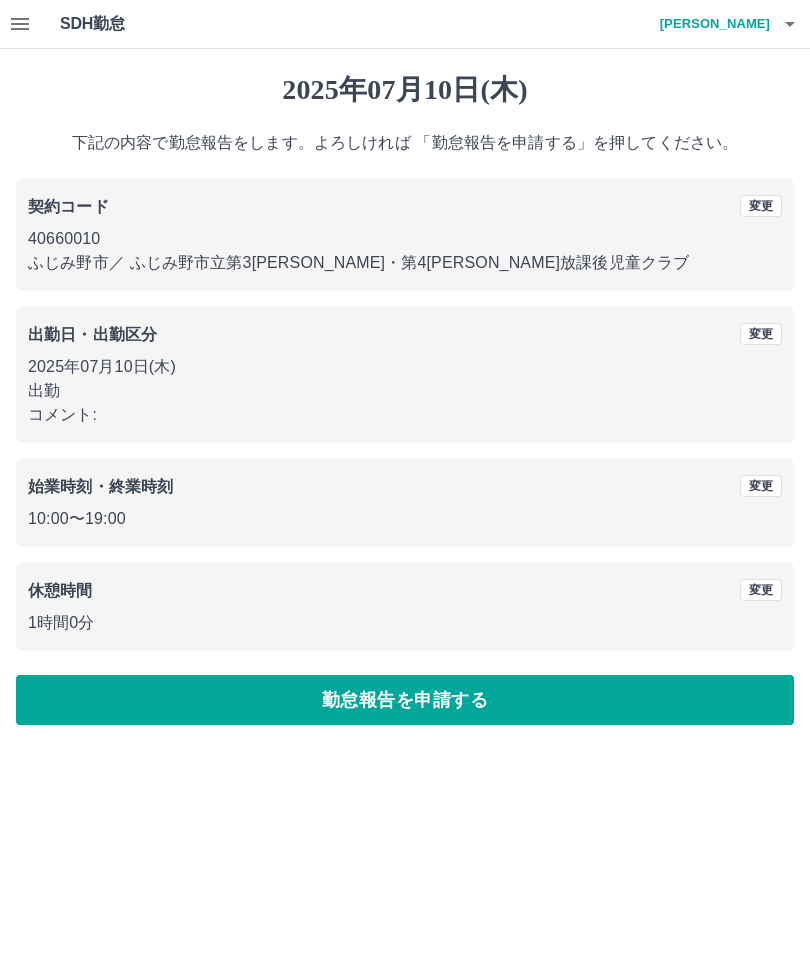 click on "勤怠報告を申請する" at bounding box center [405, 700] 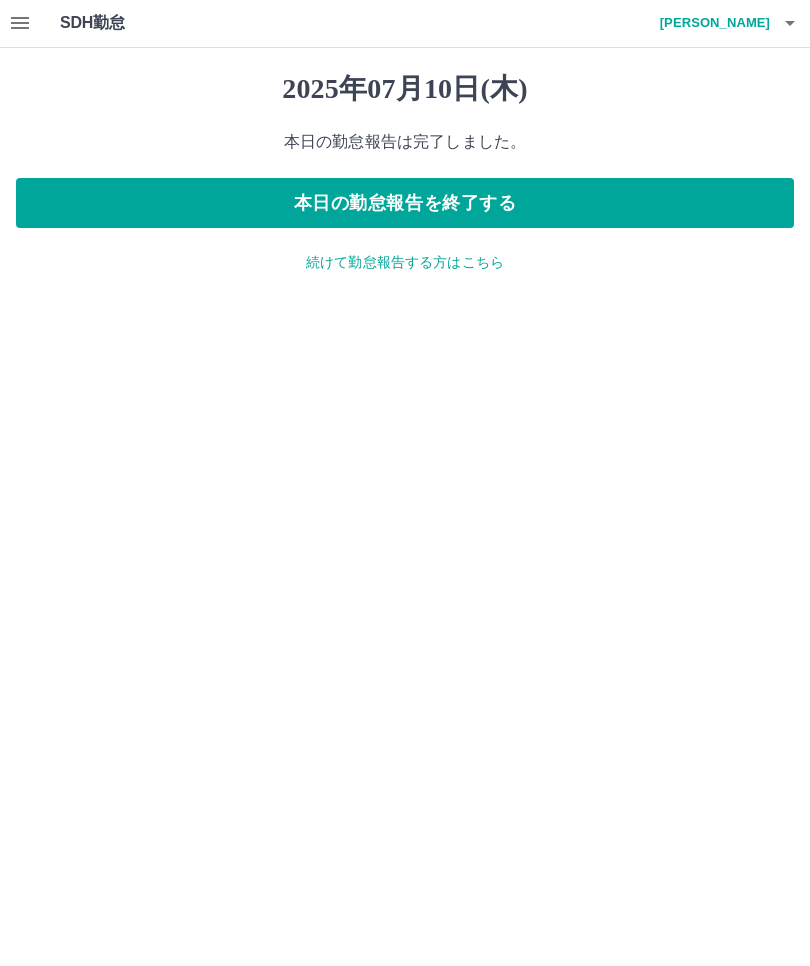 click on "続けて勤怠報告する方はこちら" at bounding box center [405, 263] 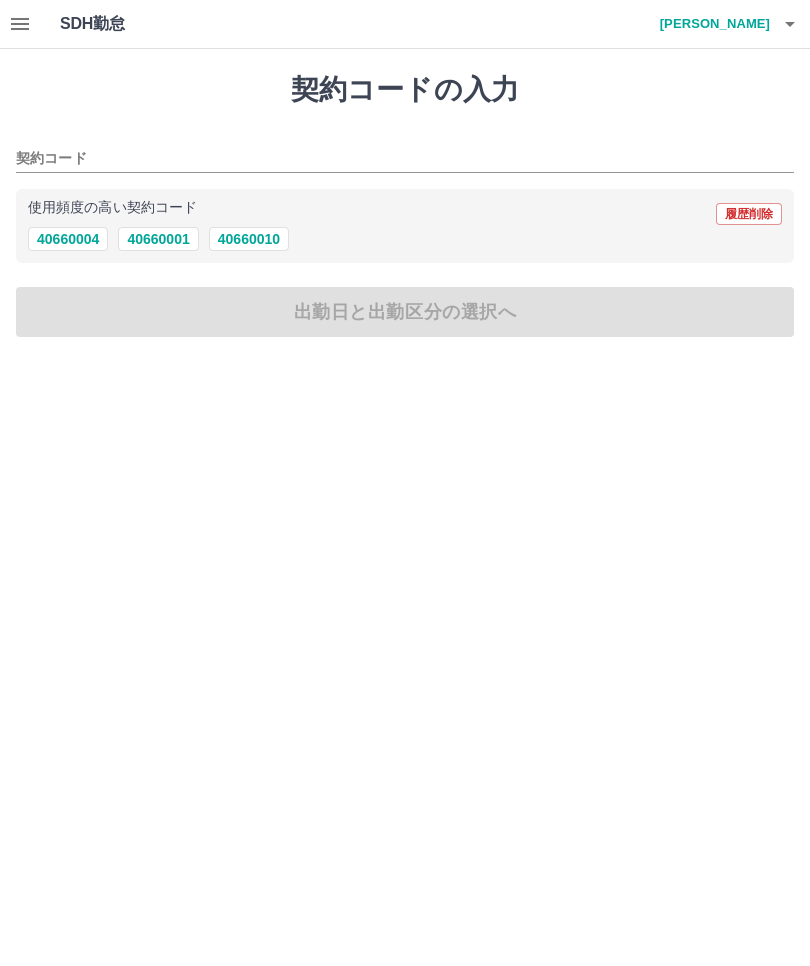 click on "40660010" at bounding box center [249, 239] 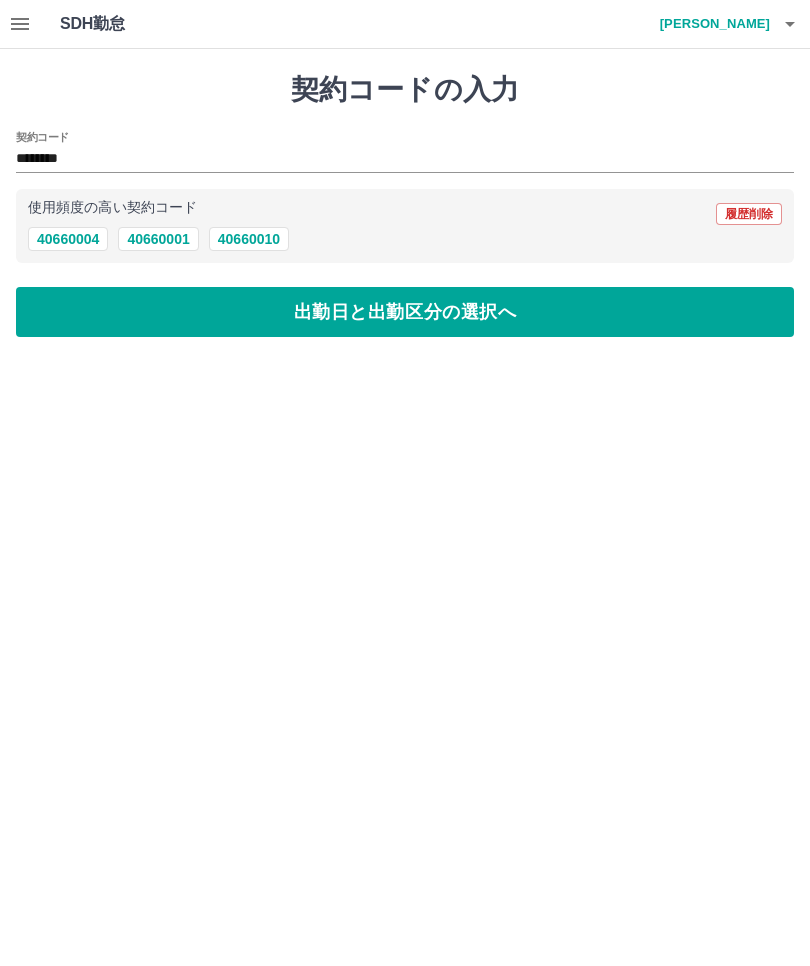 click on "出勤日と出勤区分の選択へ" at bounding box center [405, 312] 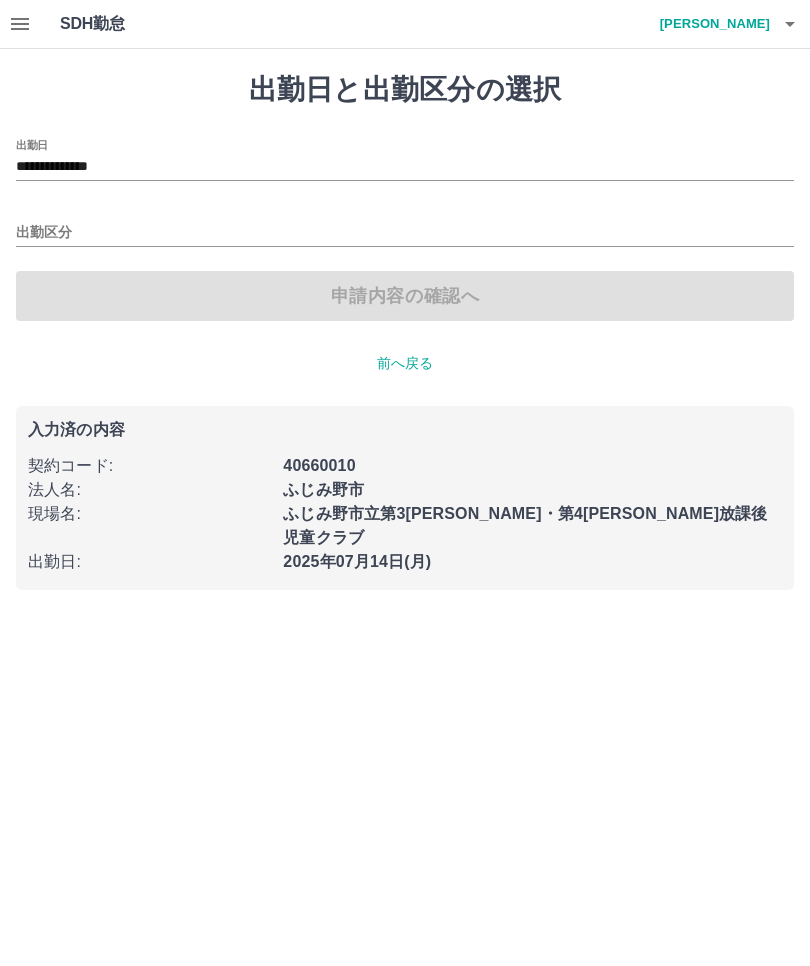 click on "**********" at bounding box center [405, 167] 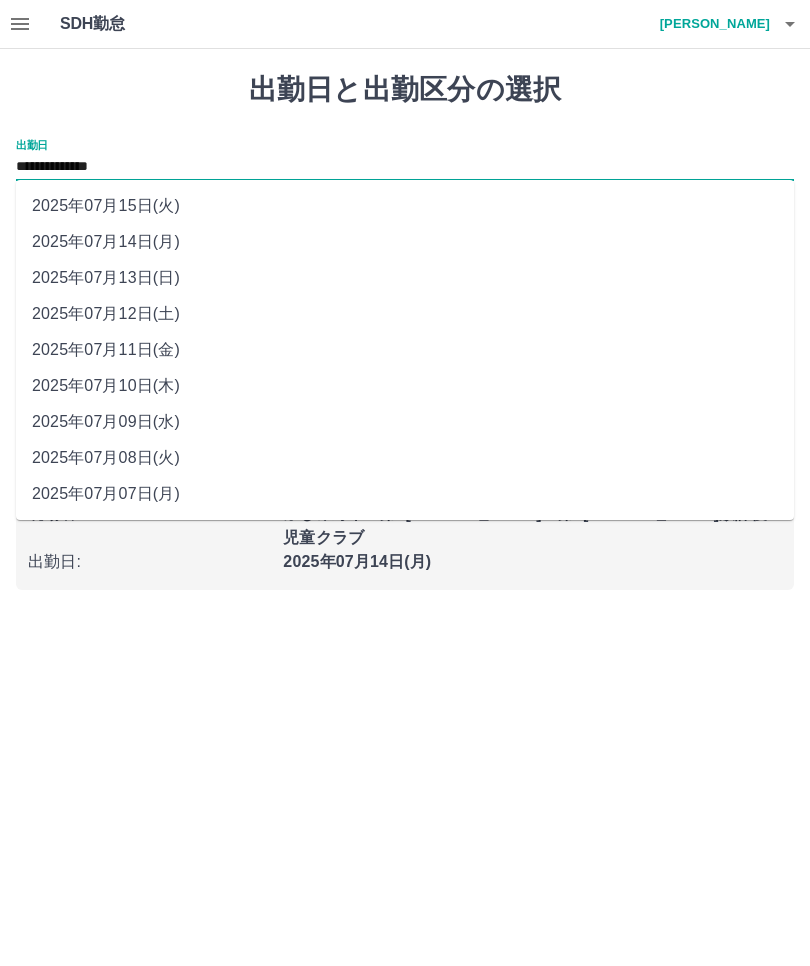 click on "2025年07月11日(金)" at bounding box center [405, 350] 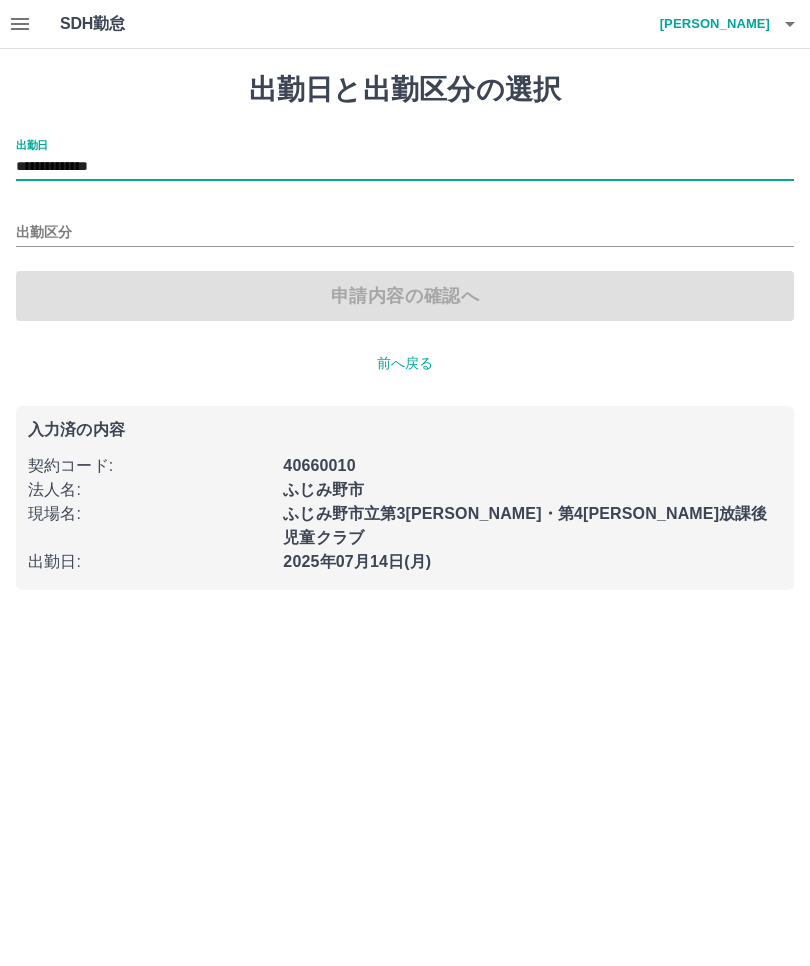 click on "出勤区分" at bounding box center (405, 233) 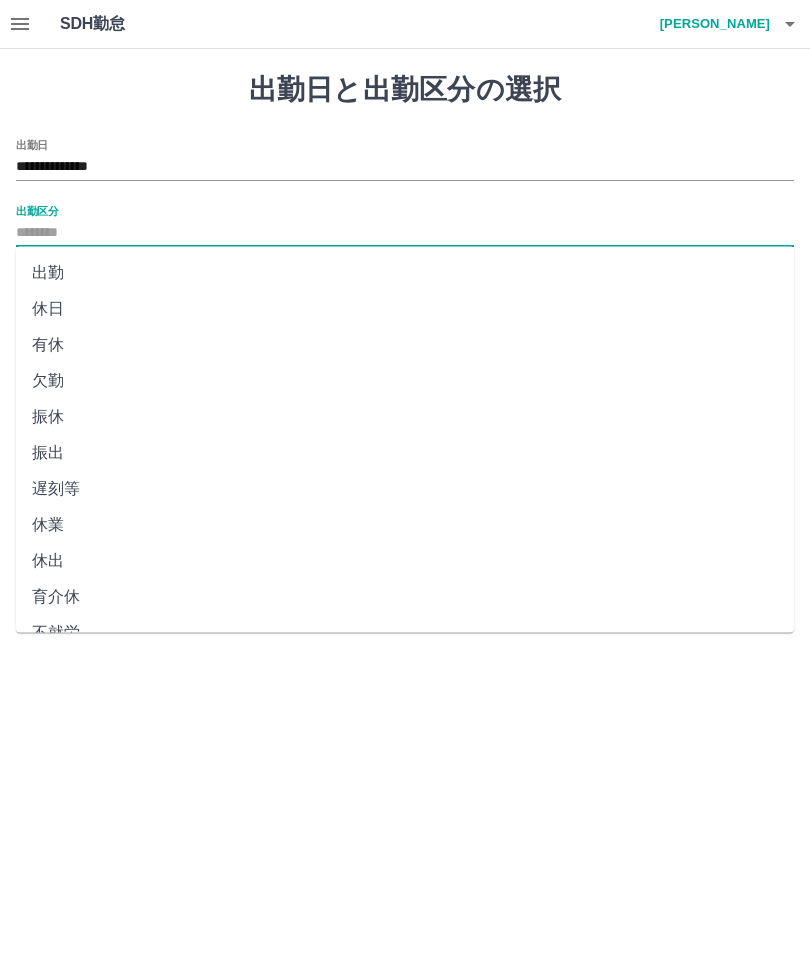 click on "出勤" at bounding box center (405, 273) 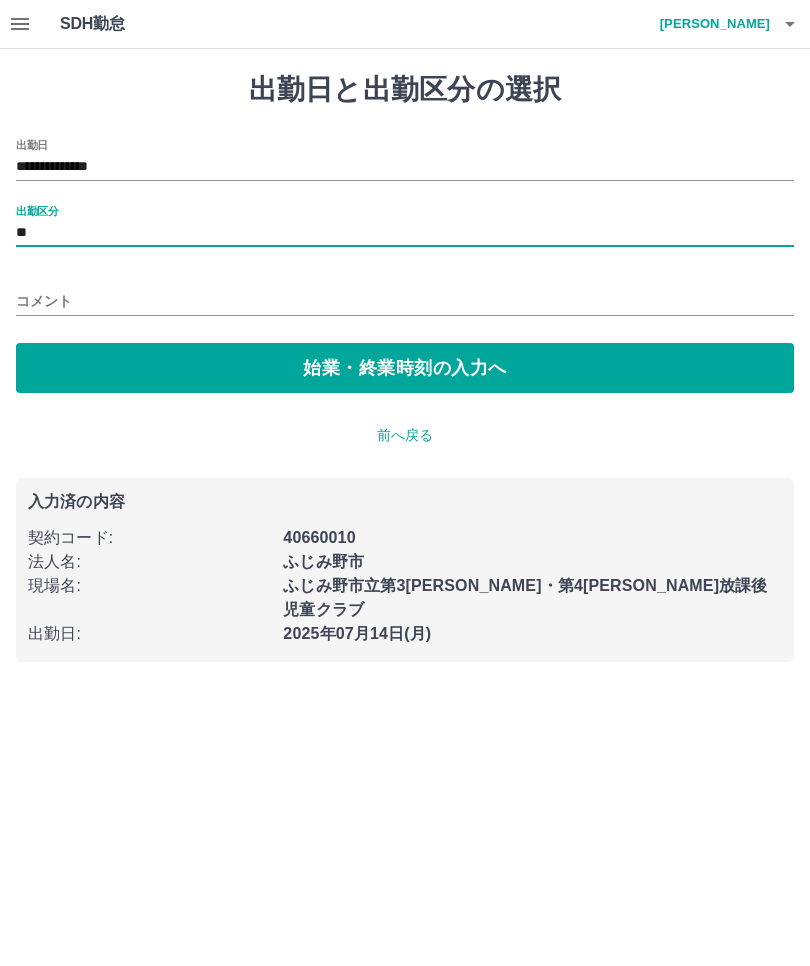 click on "始業・終業時刻の入力へ" at bounding box center [405, 368] 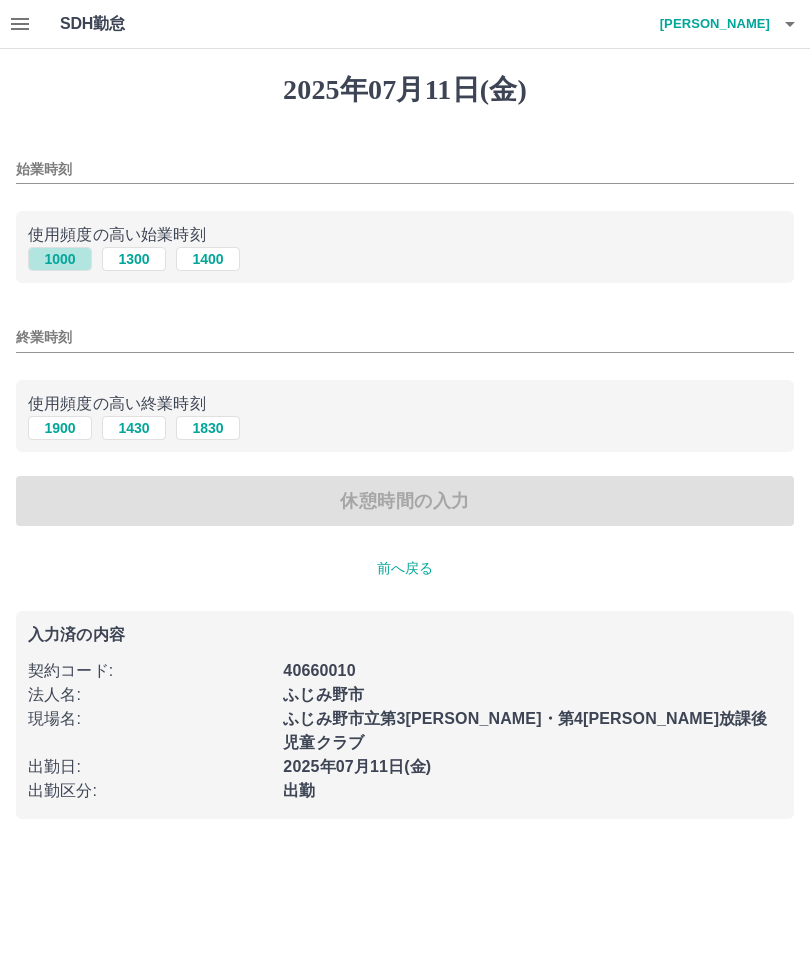 click on "1000" at bounding box center [60, 259] 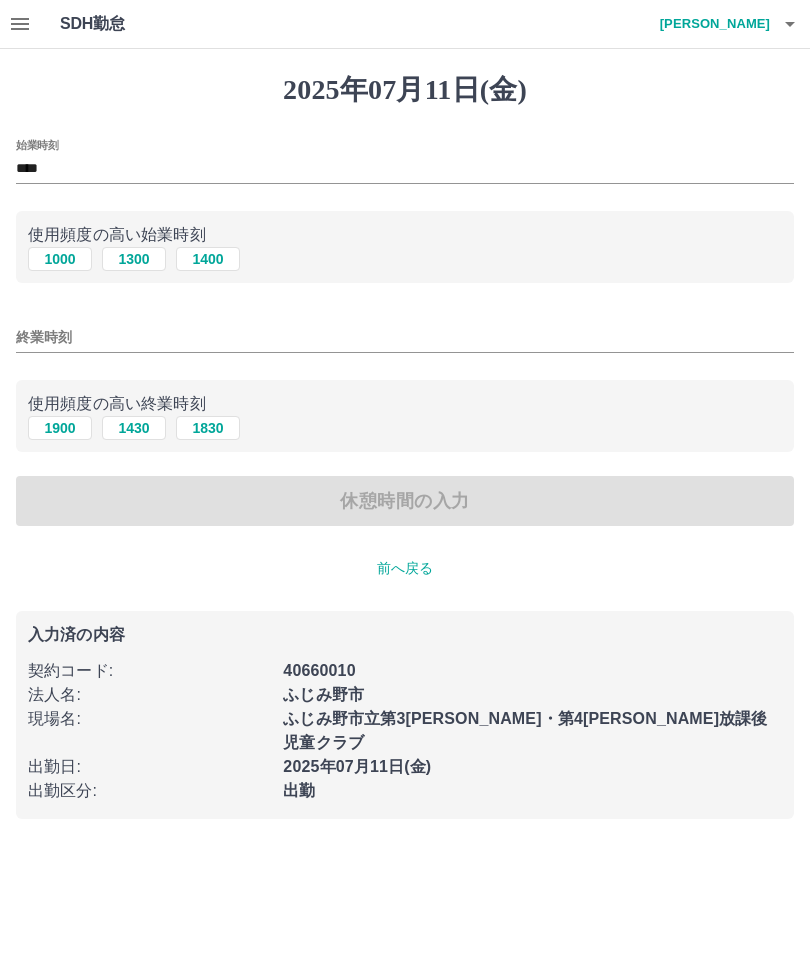 click on "1900" at bounding box center (60, 428) 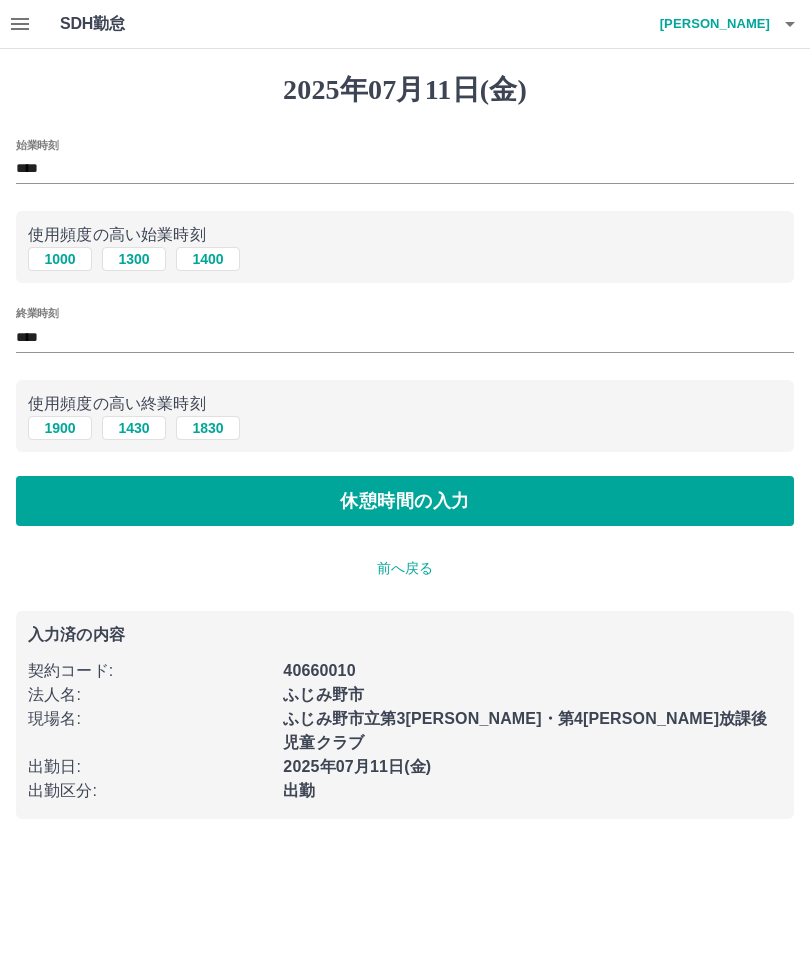 click on "休憩時間の入力" at bounding box center [405, 501] 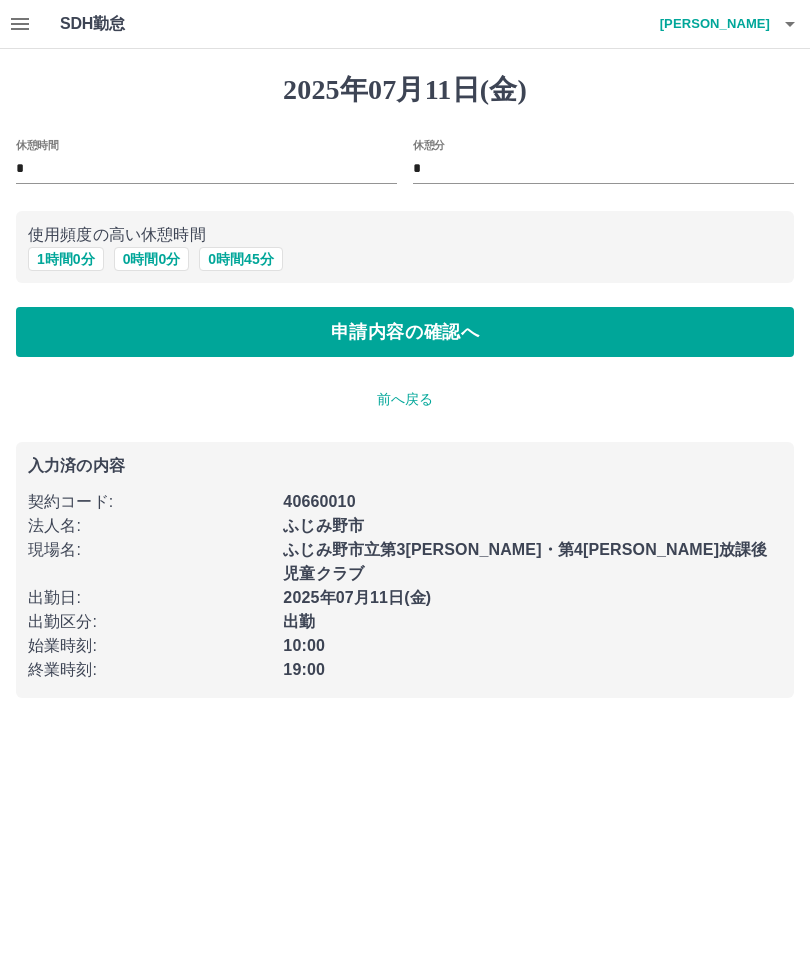 click on "1 時間 0 分" at bounding box center [66, 259] 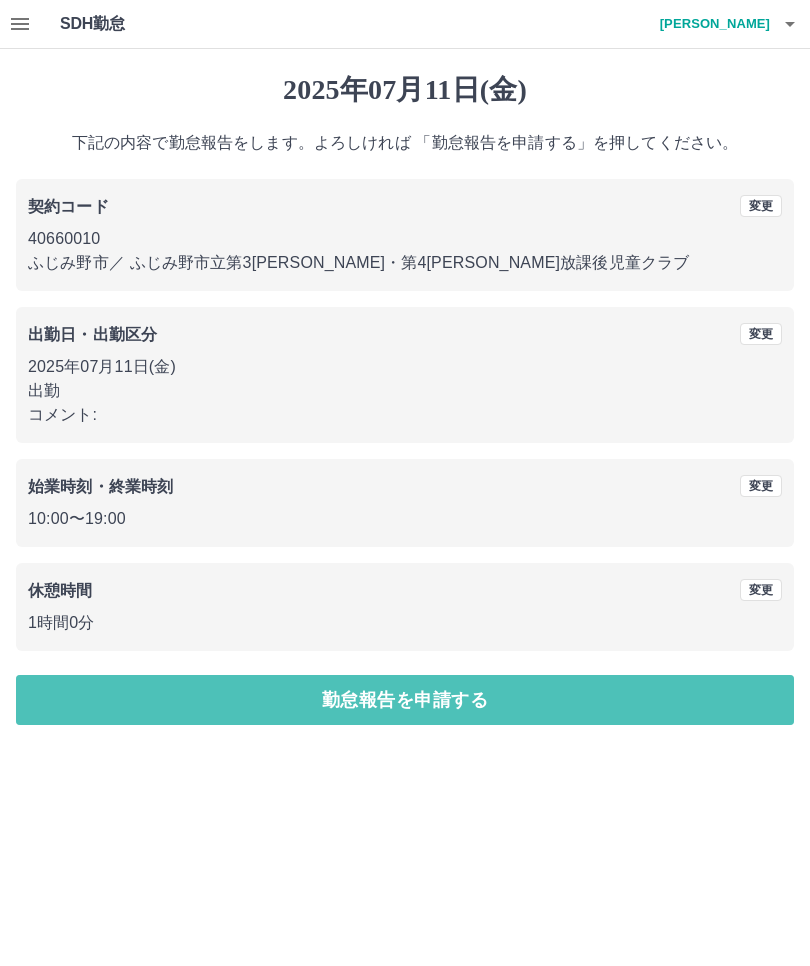click on "勤怠報告を申請する" at bounding box center (405, 700) 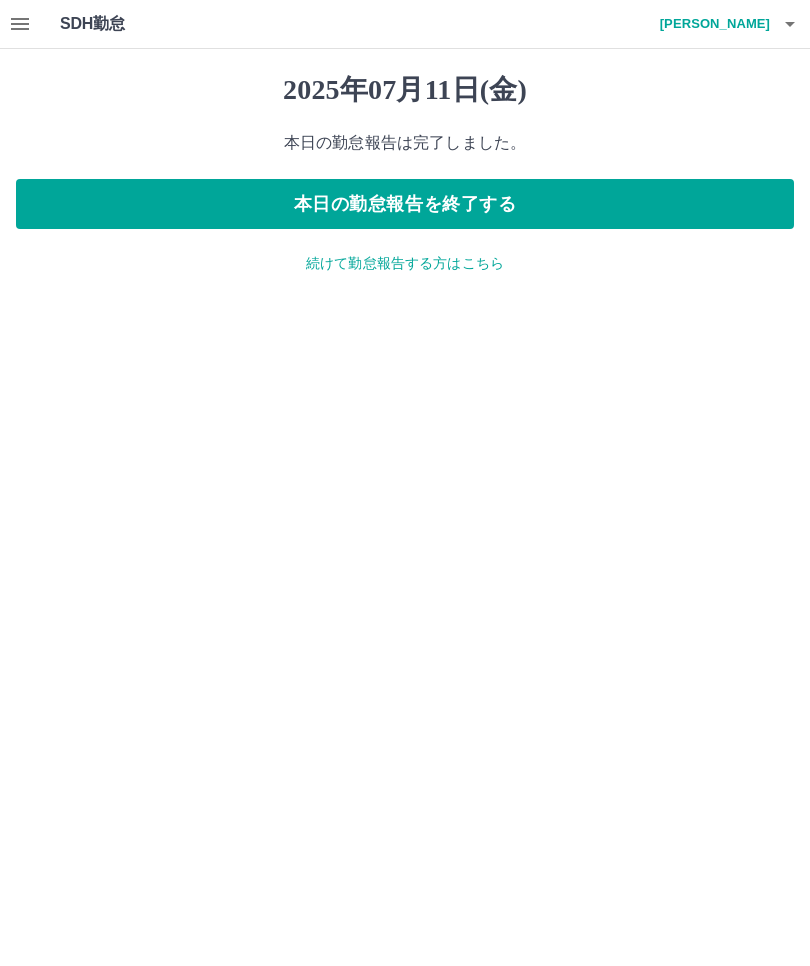click on "続けて勤怠報告する方はこちら" at bounding box center (405, 263) 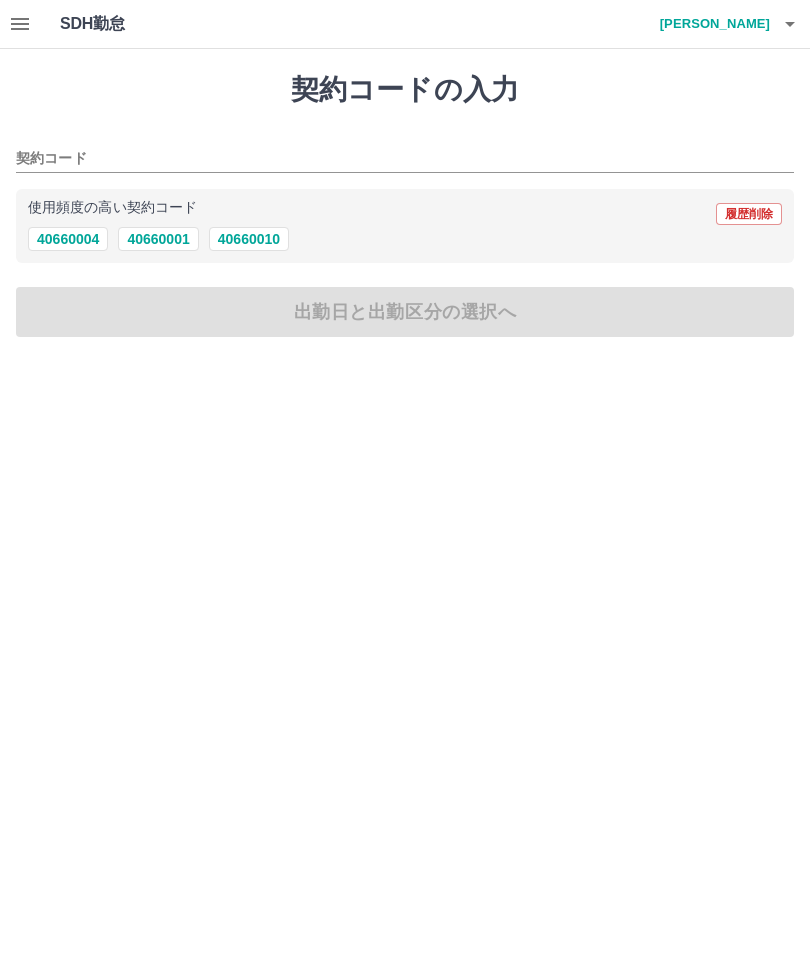 click on "40660010" at bounding box center (249, 239) 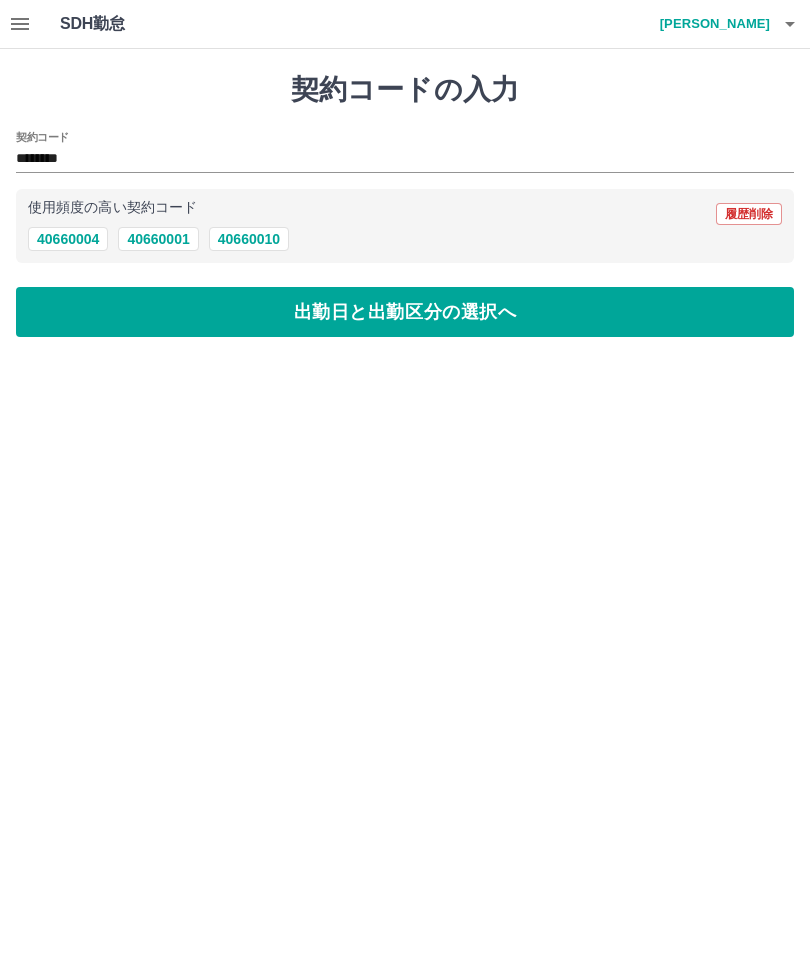 click on "出勤日と出勤区分の選択へ" at bounding box center [405, 312] 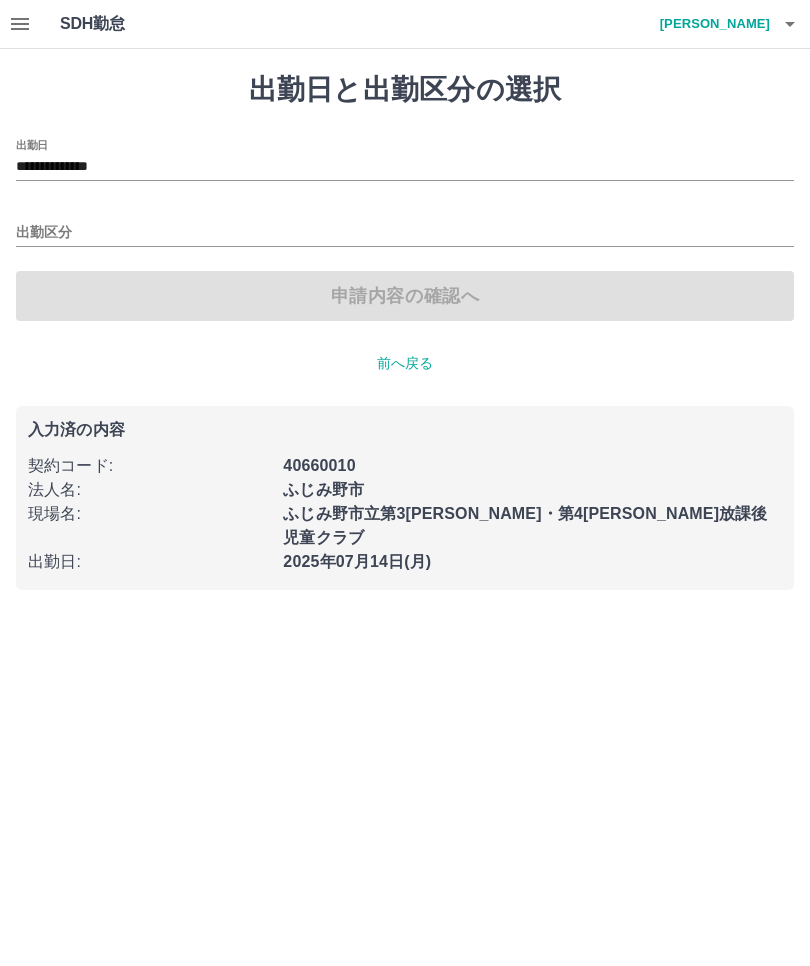 click on "**********" at bounding box center [405, 167] 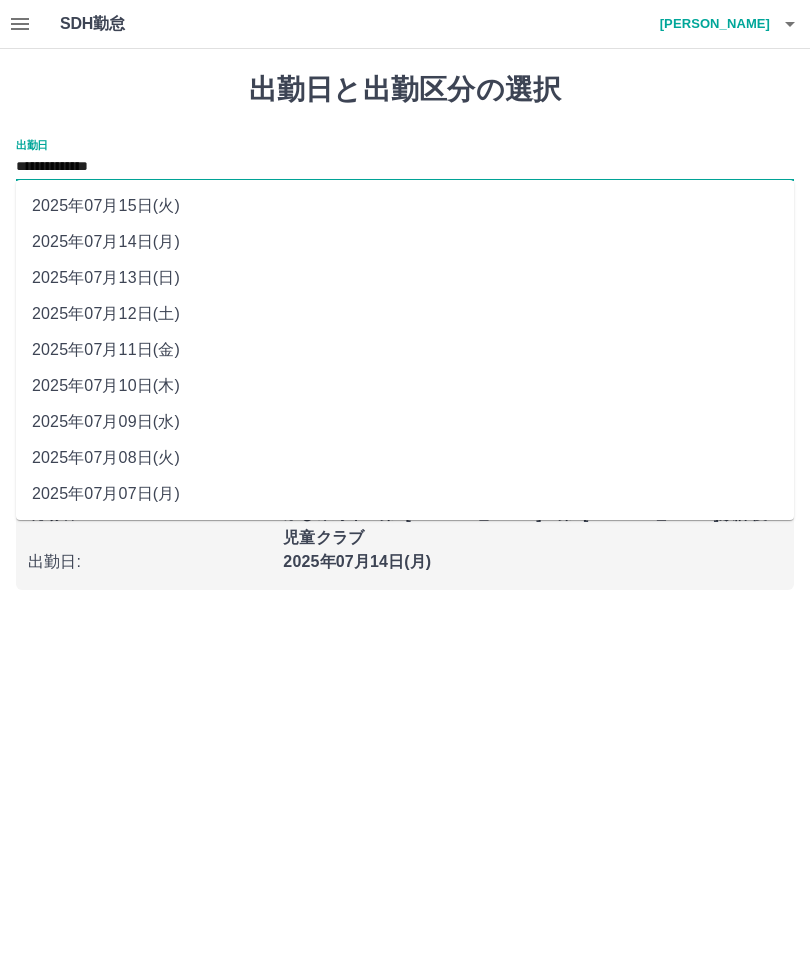 click on "2025年07月12日(土)" at bounding box center [405, 314] 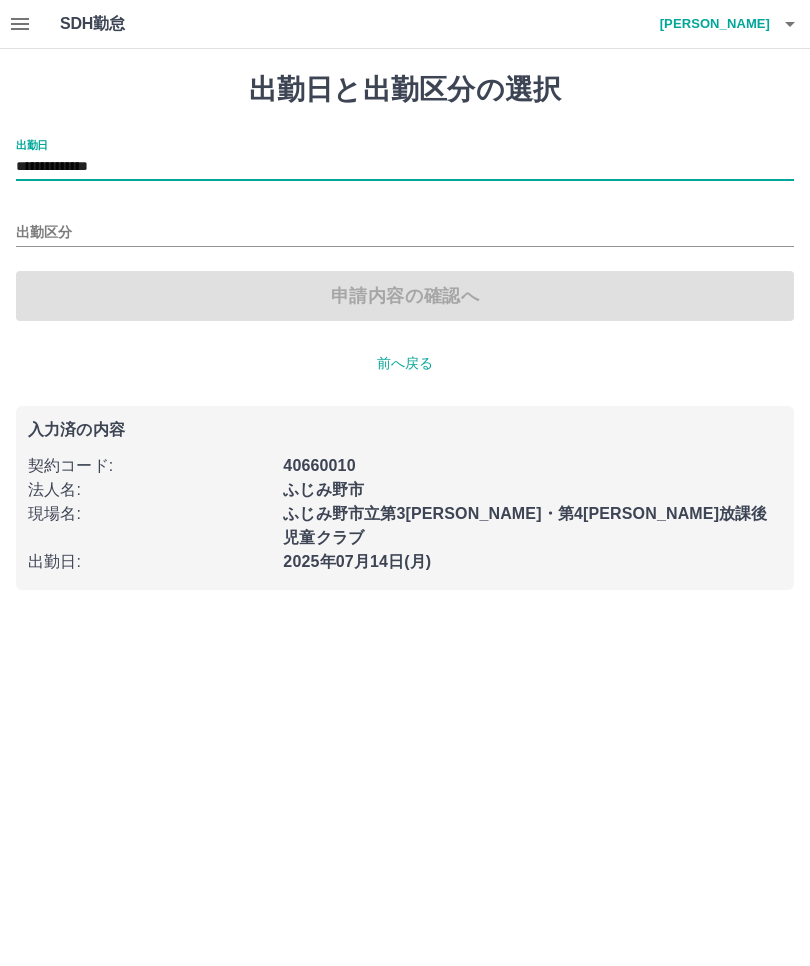 click on "出勤区分" at bounding box center (405, 233) 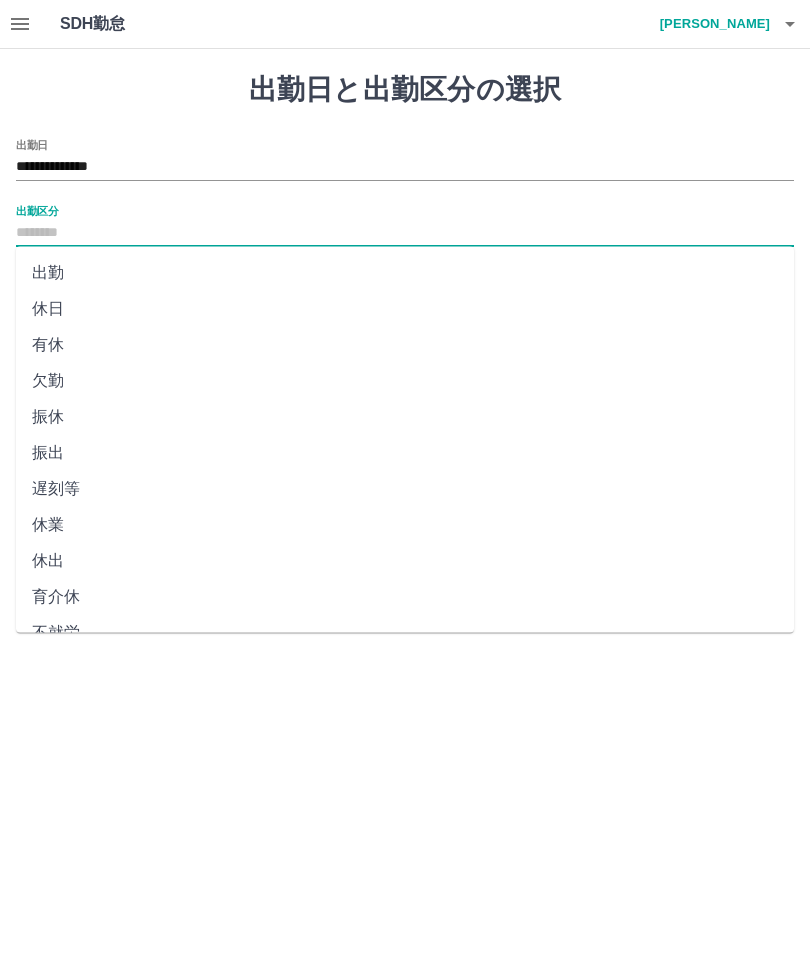 click on "休日" at bounding box center [405, 309] 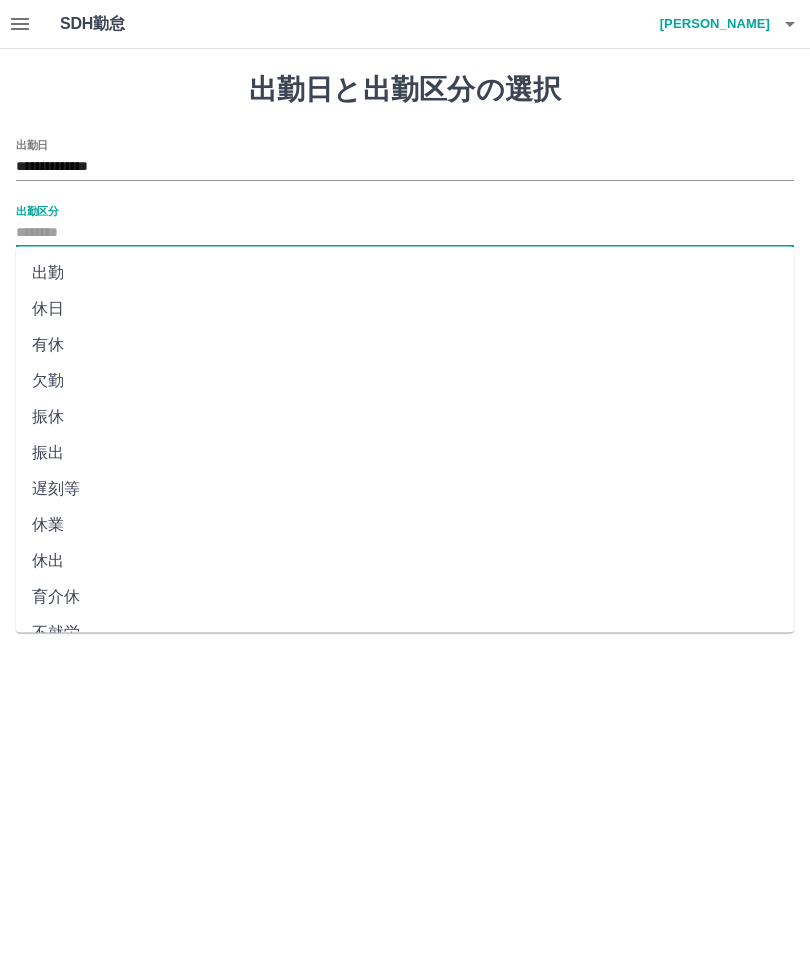 type on "**" 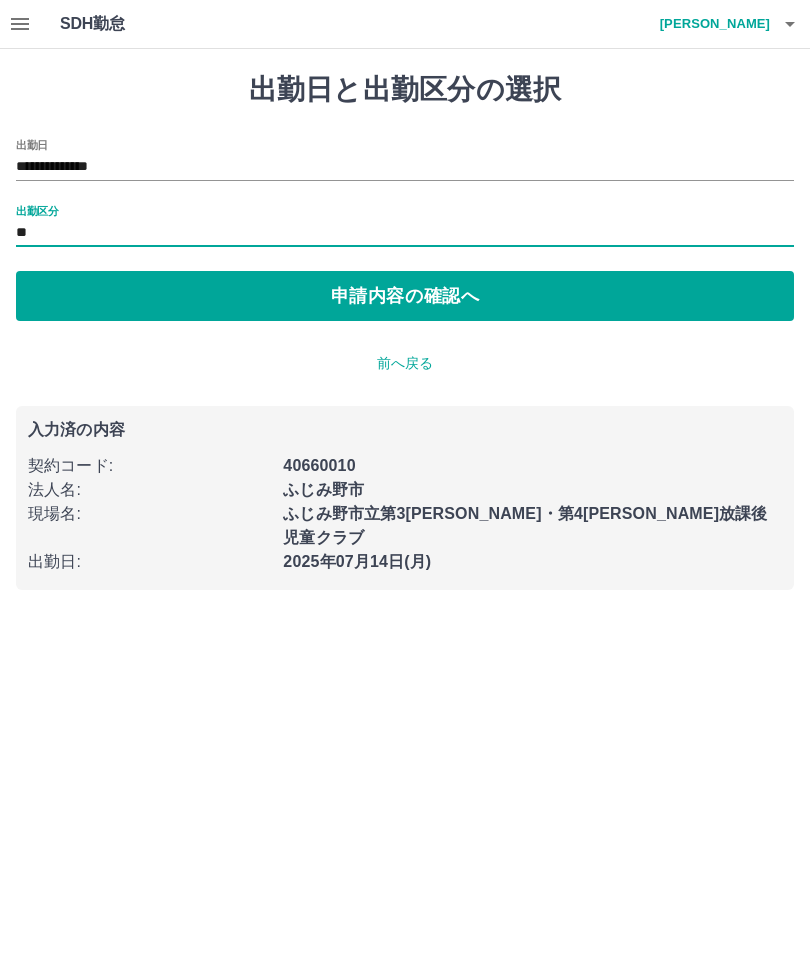 click on "申請内容の確認へ" at bounding box center (405, 296) 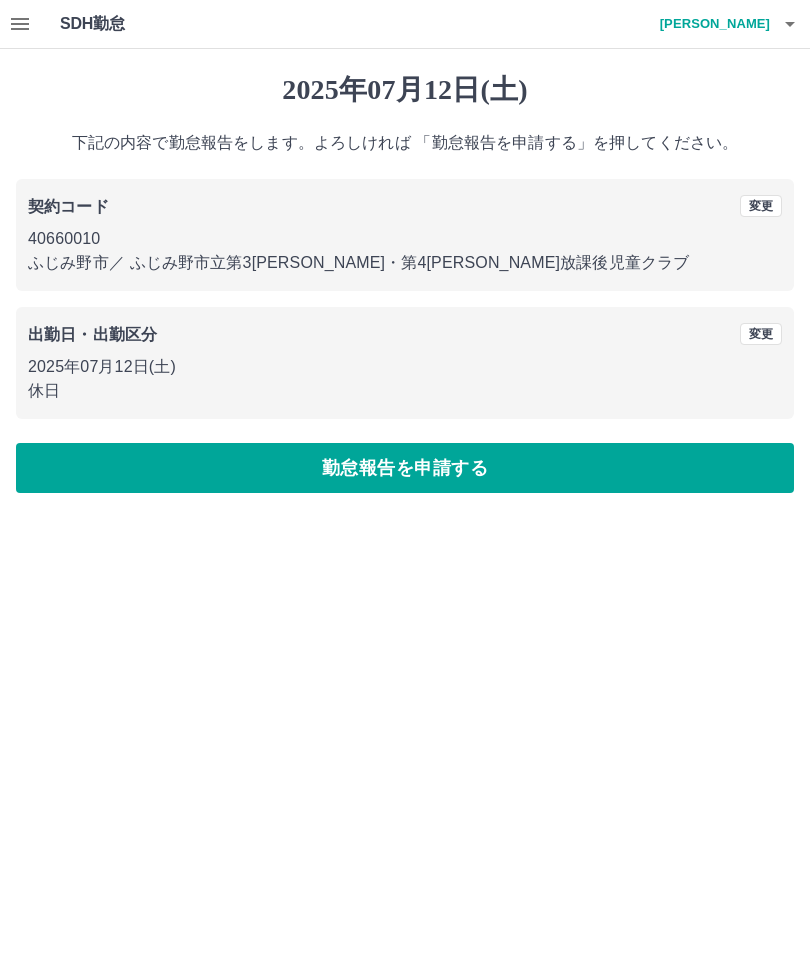 click on "勤怠報告を申請する" at bounding box center [405, 468] 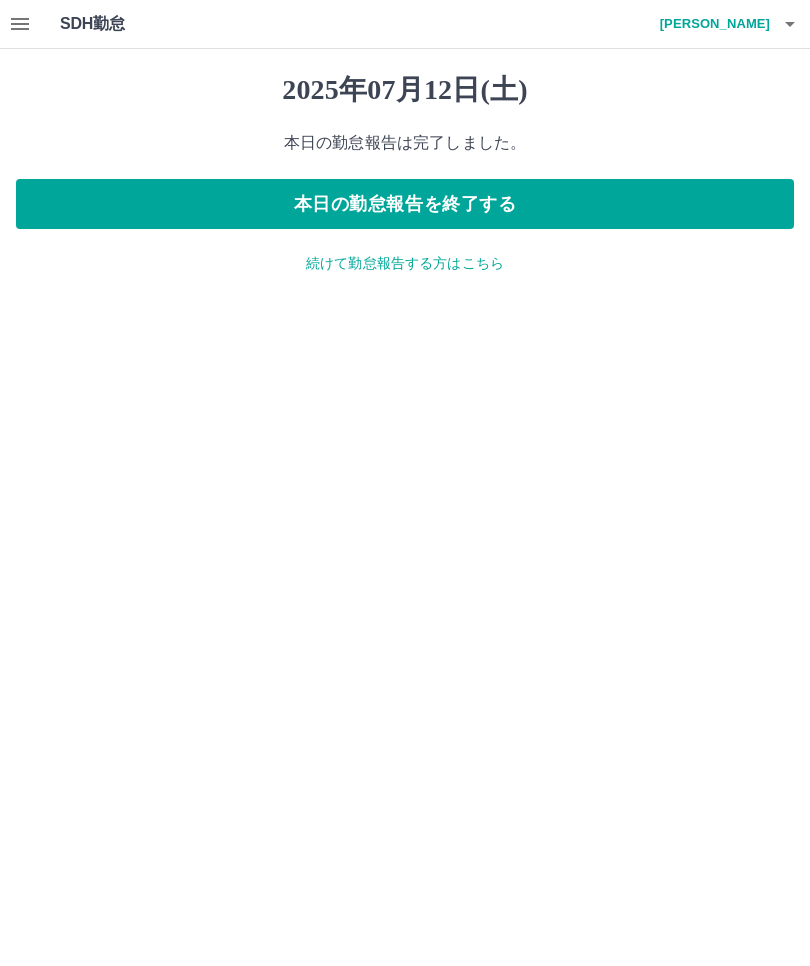 click on "続けて勤怠報告する方はこちら" at bounding box center [405, 263] 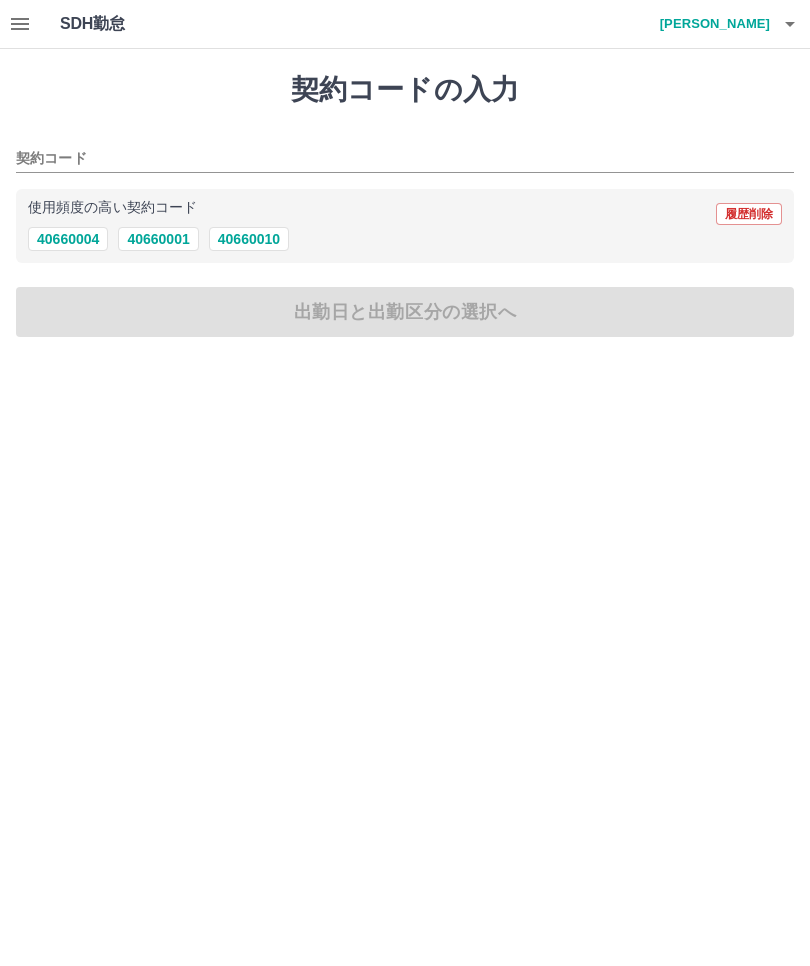 click on "40660010" at bounding box center (249, 239) 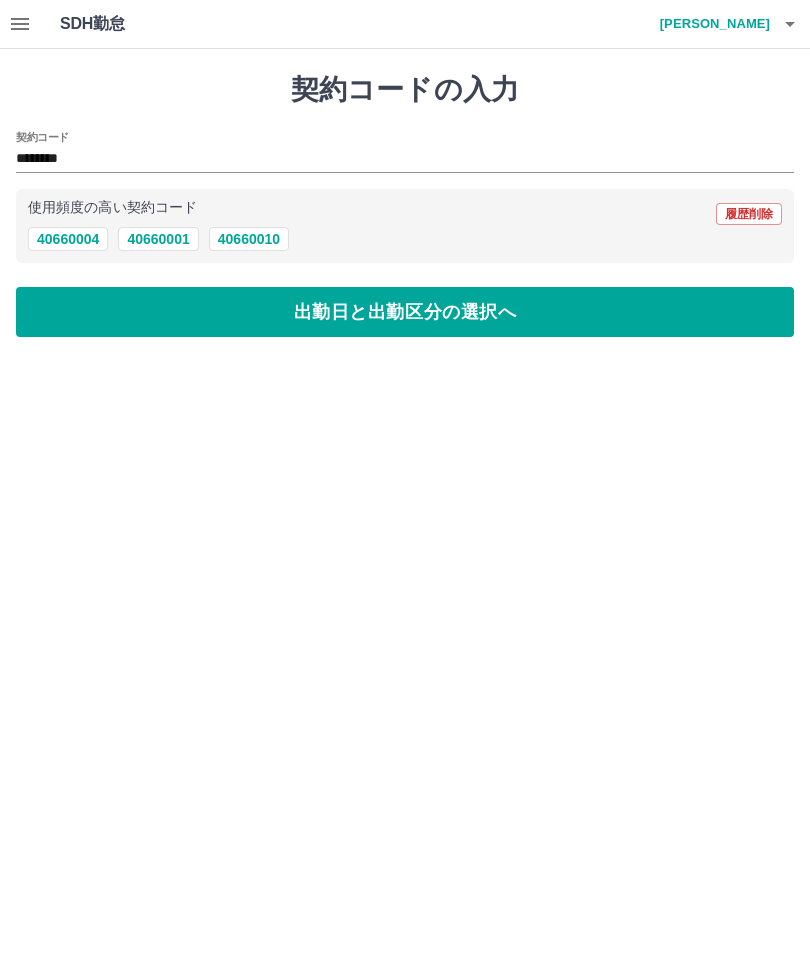 click on "出勤日と出勤区分の選択へ" at bounding box center (405, 312) 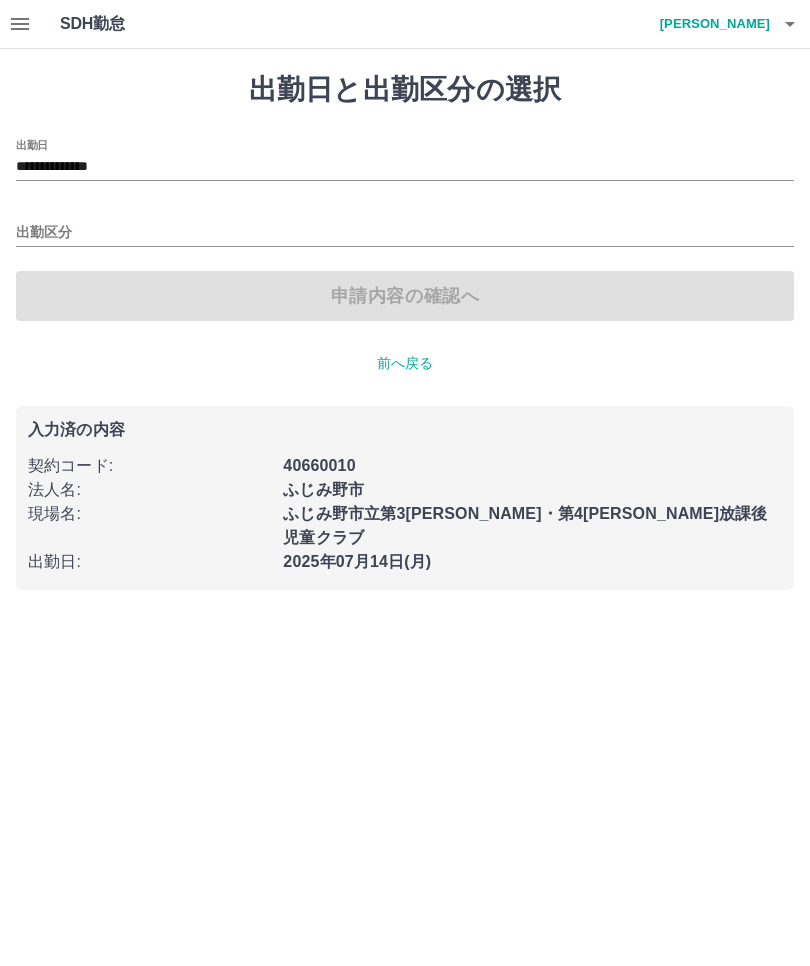 click on "**********" at bounding box center (405, 167) 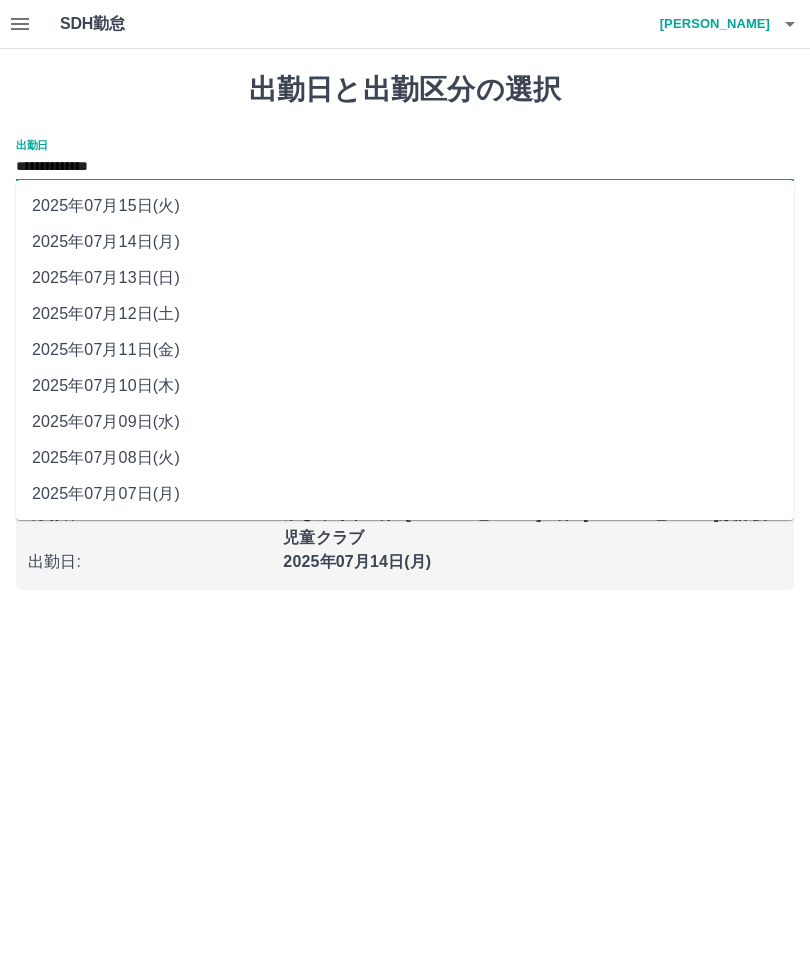 click on "2025年07月13日(日)" at bounding box center (405, 278) 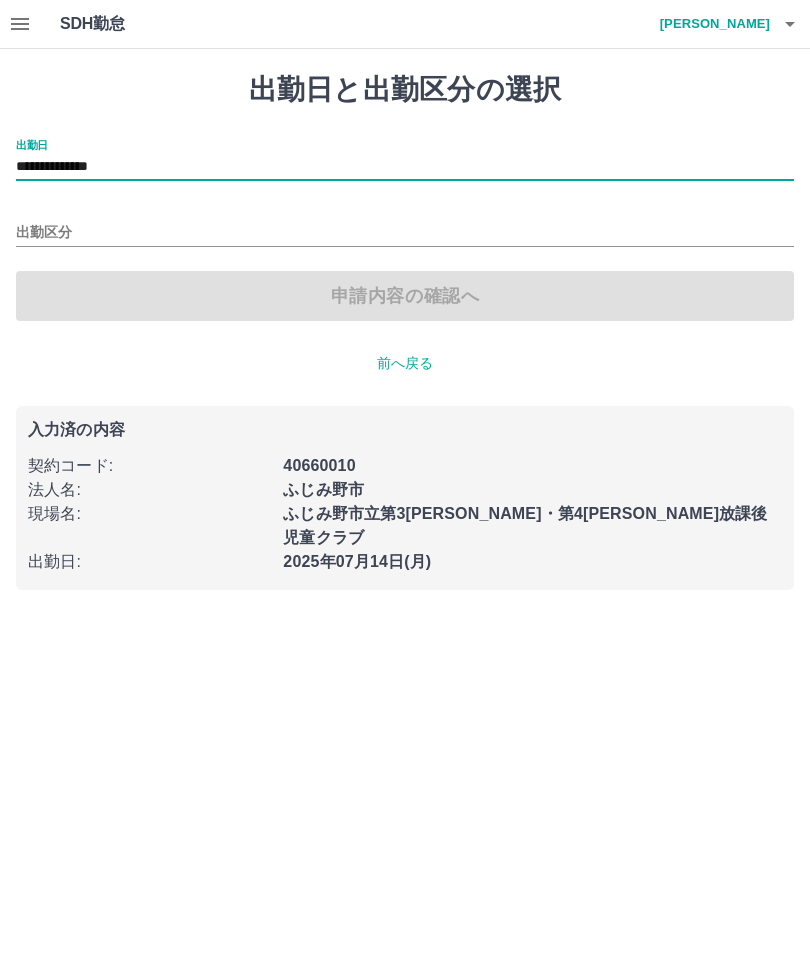 click on "出勤区分" at bounding box center [405, 233] 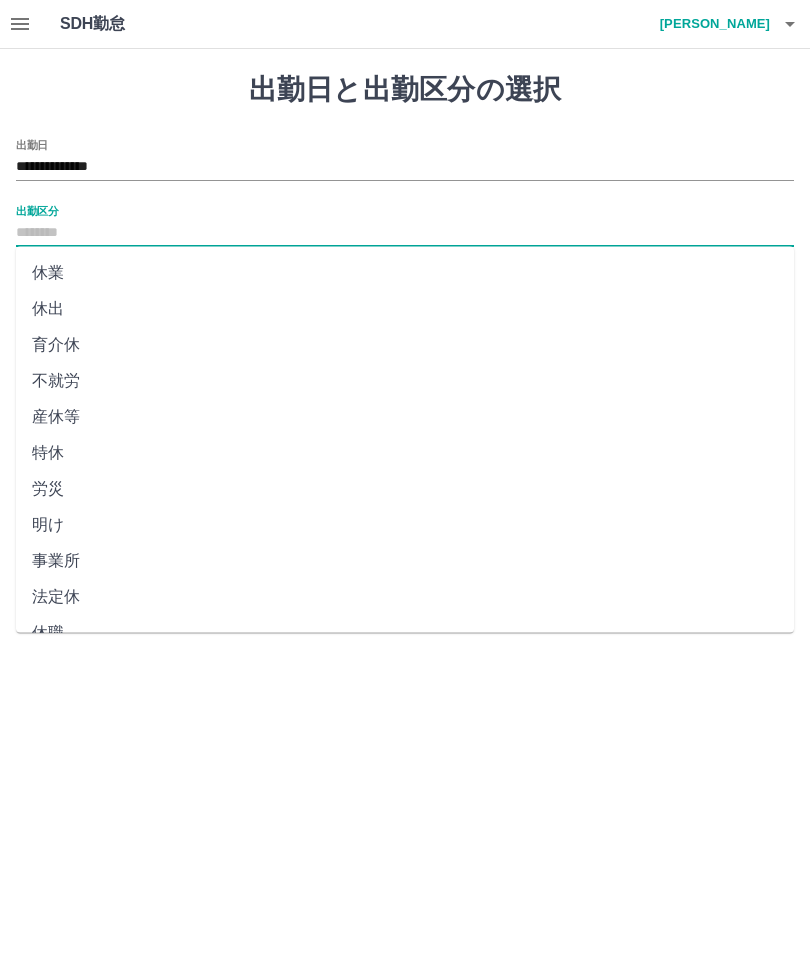 scroll, scrollTop: 250, scrollLeft: 0, axis: vertical 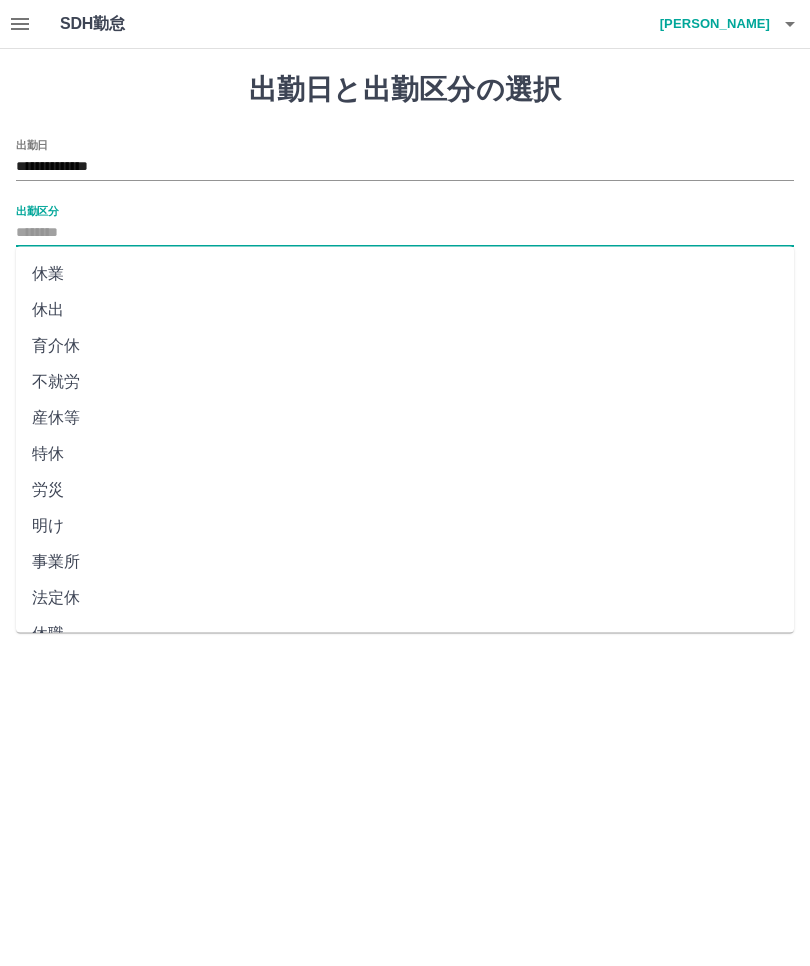 click on "法定休" at bounding box center [405, 599] 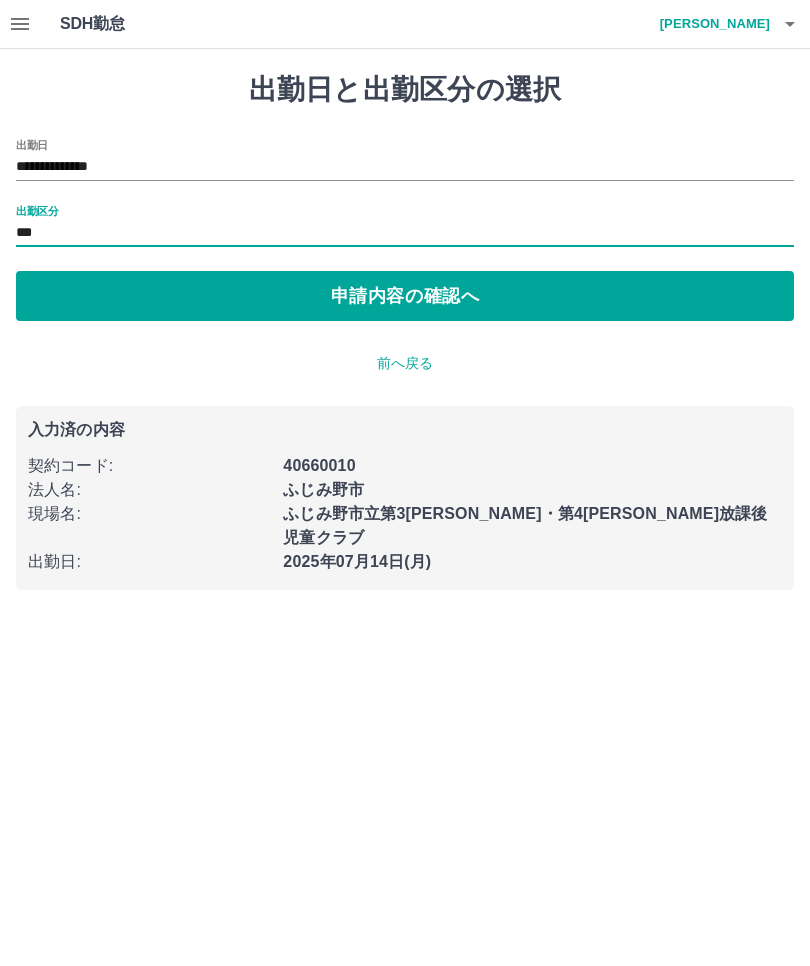 click on "申請内容の確認へ" at bounding box center [405, 296] 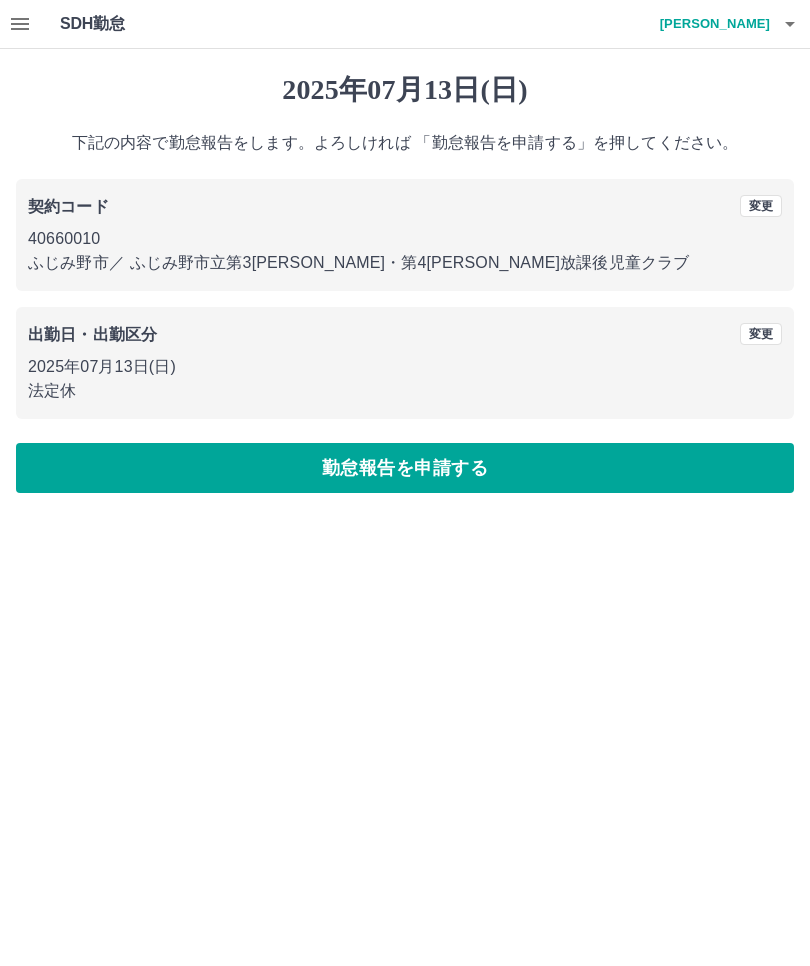 click on "勤怠報告を申請する" at bounding box center (405, 468) 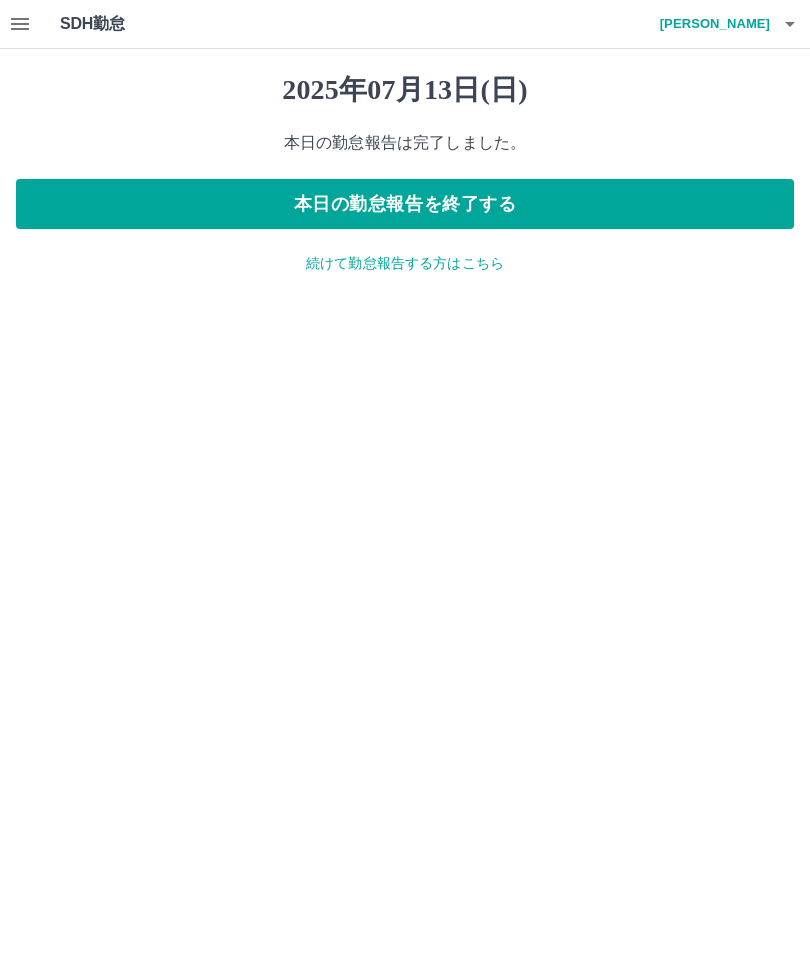 click on "続けて勤怠報告する方はこちら" at bounding box center (405, 263) 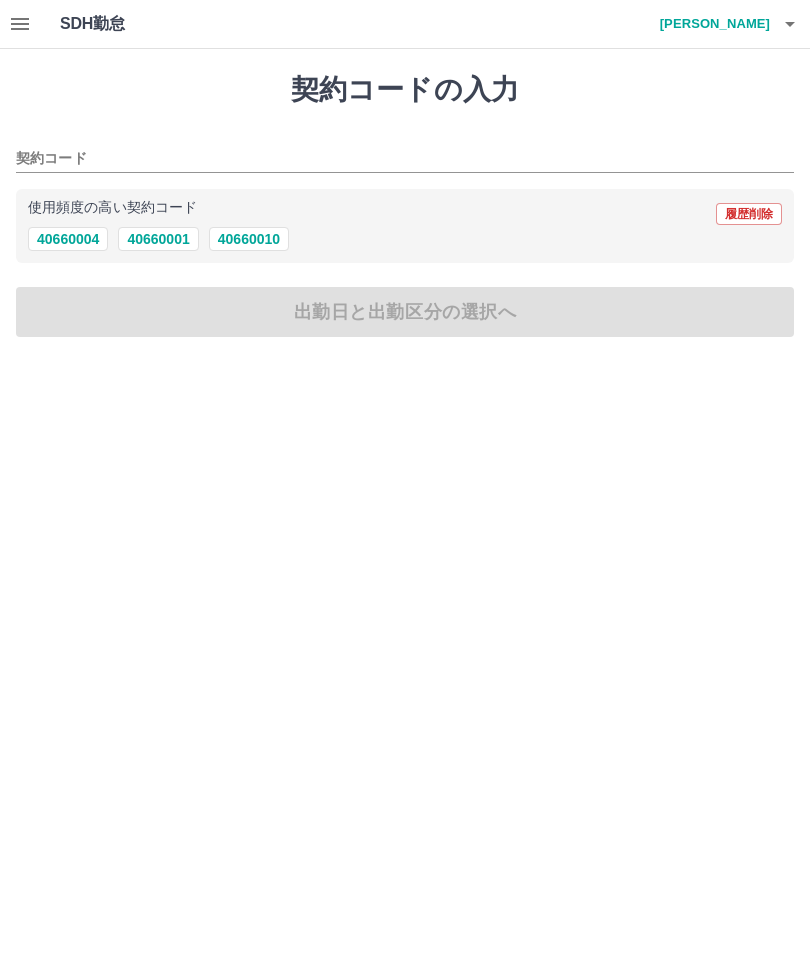 click on "40660010" at bounding box center [249, 239] 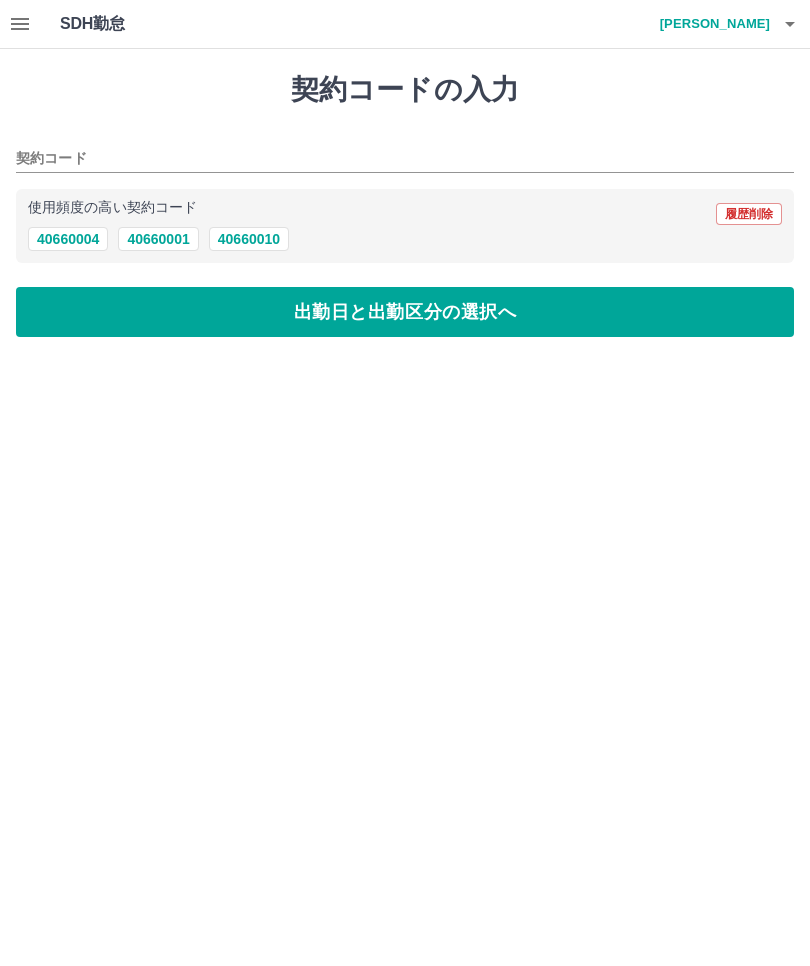 type on "********" 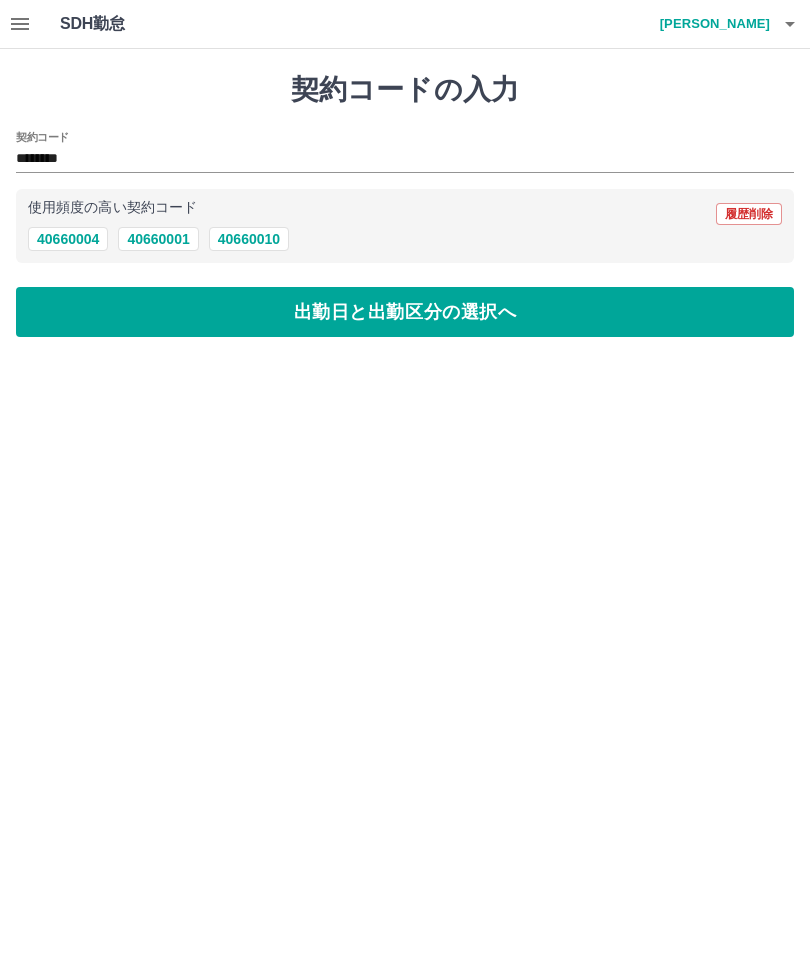 click on "出勤日と出勤区分の選択へ" at bounding box center [405, 312] 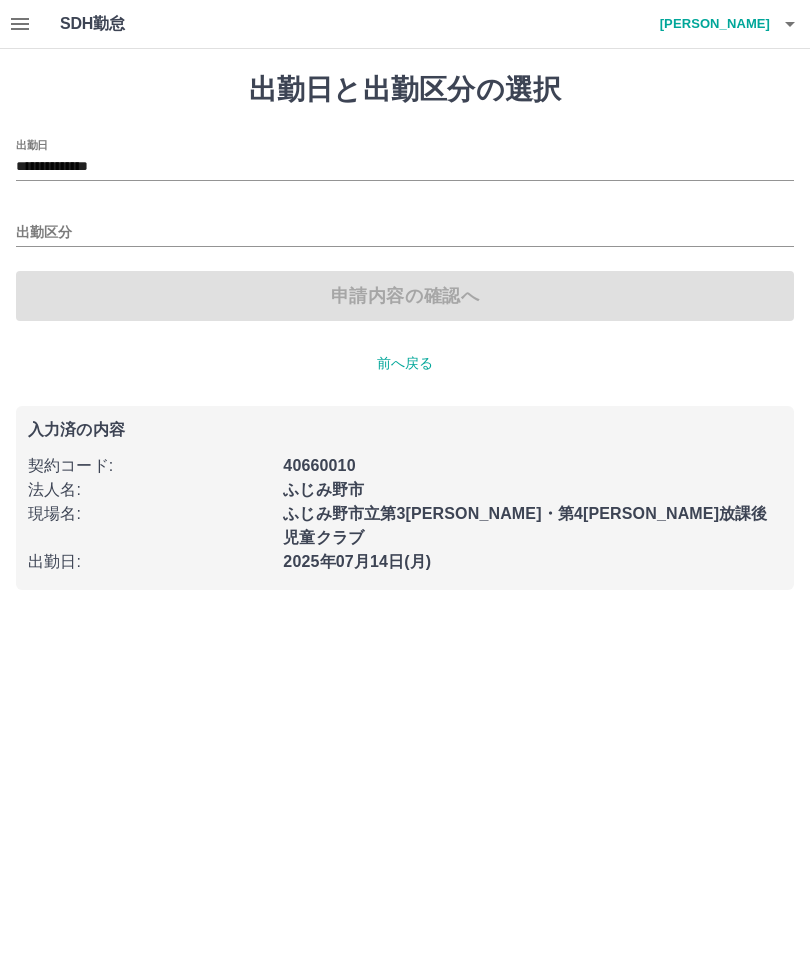 click on "**********" at bounding box center [405, 167] 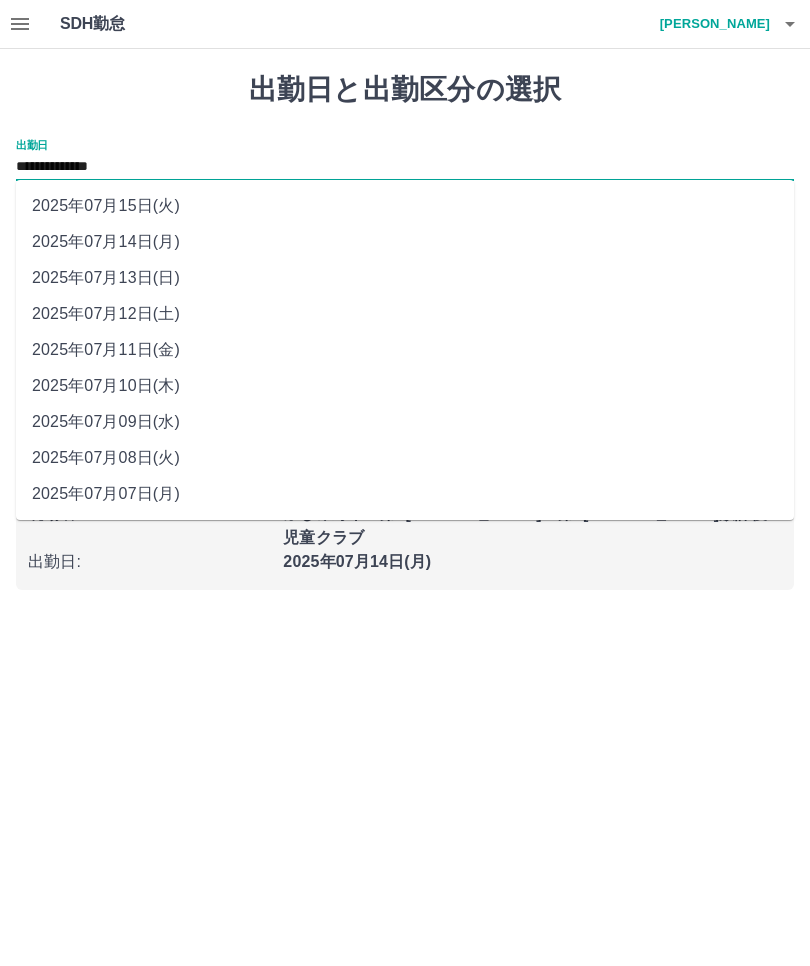 click on "出勤日と出勤区分の選択" at bounding box center [405, 90] 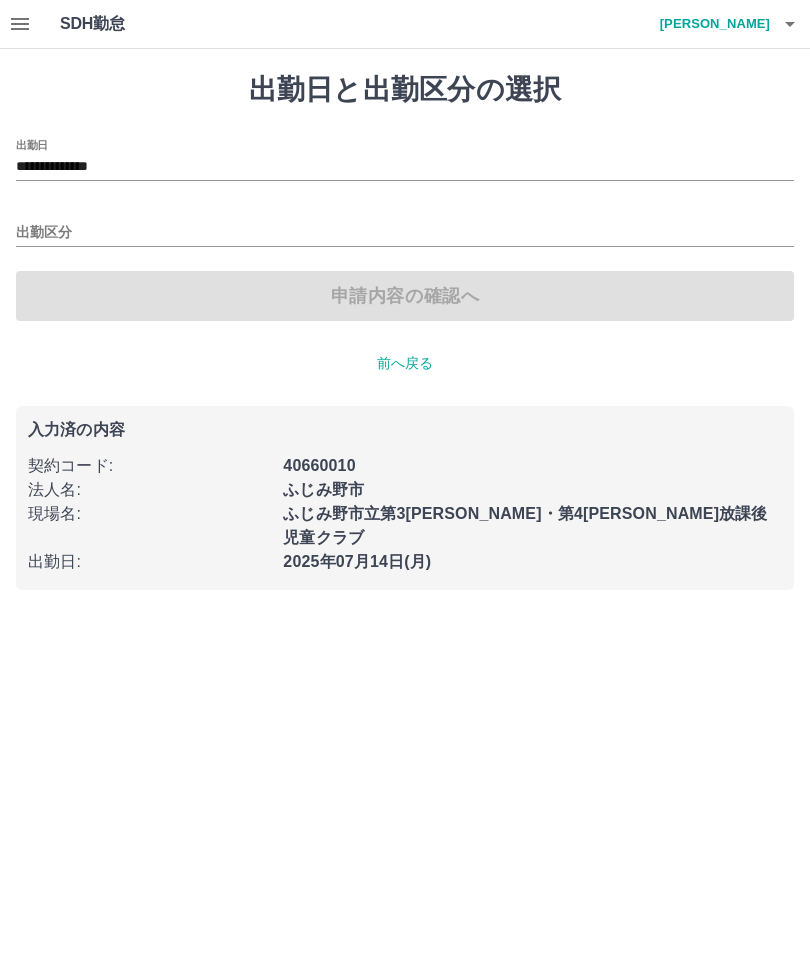 click at bounding box center [790, 24] 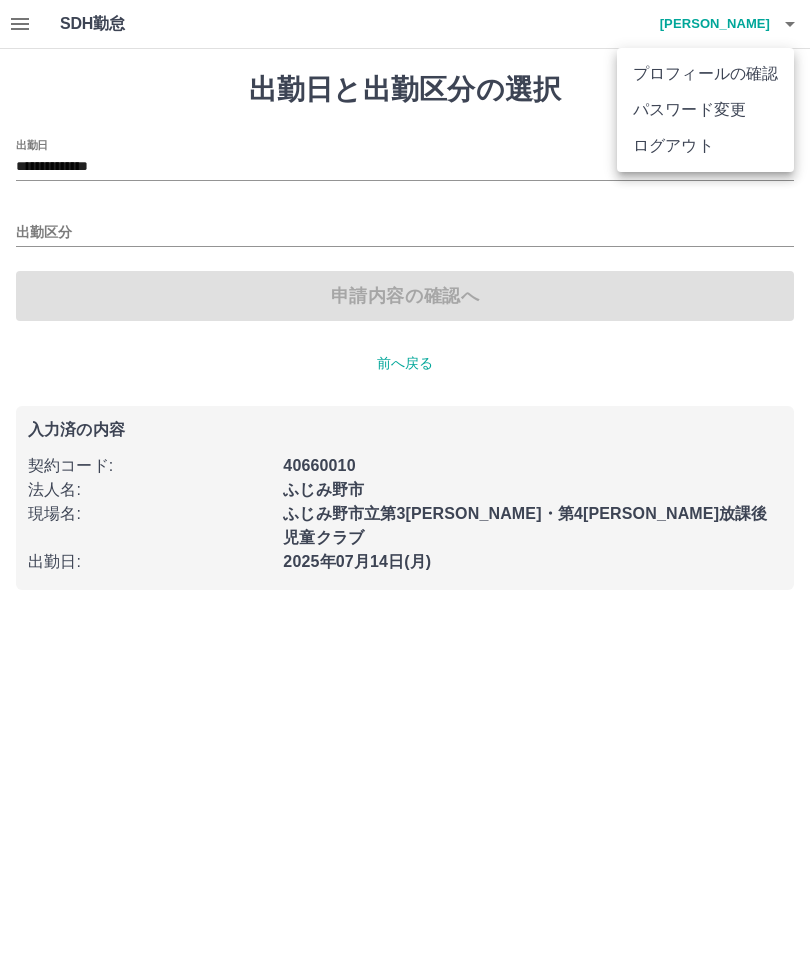 click at bounding box center (405, 483) 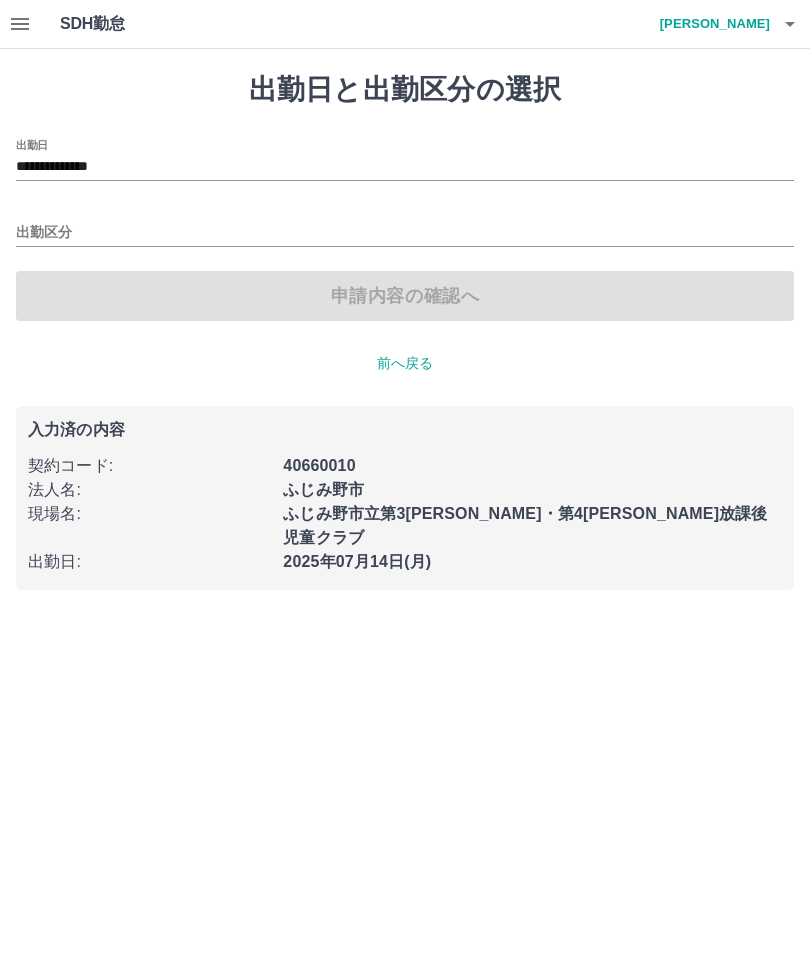 click at bounding box center [790, 24] 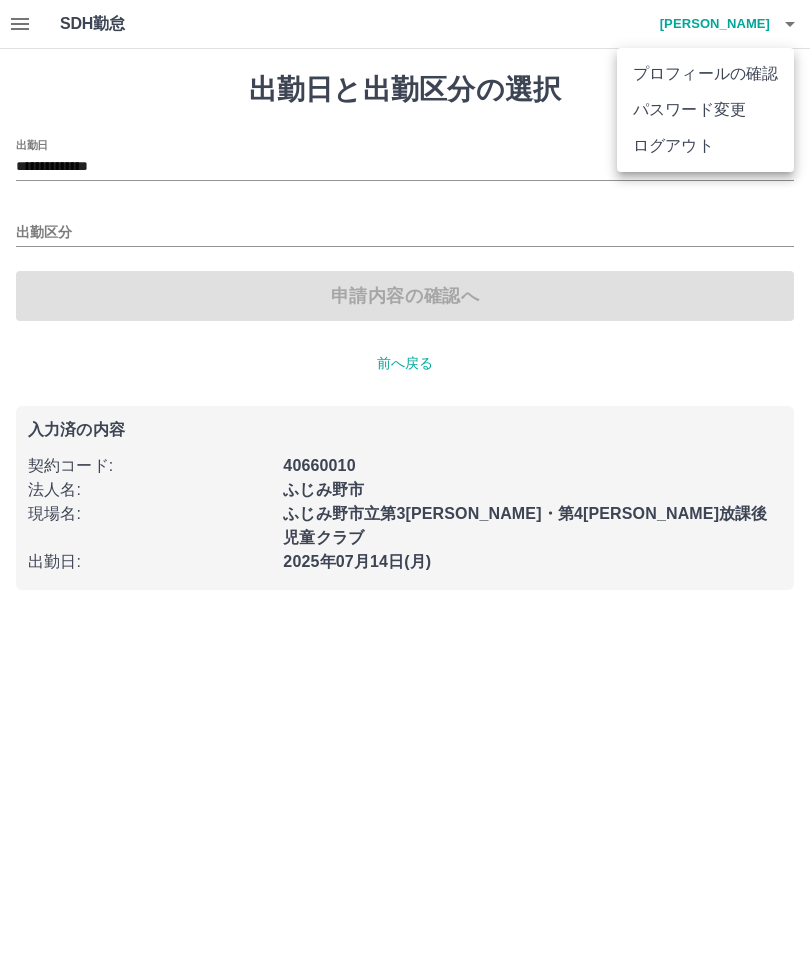 click on "ログアウト" at bounding box center [705, 146] 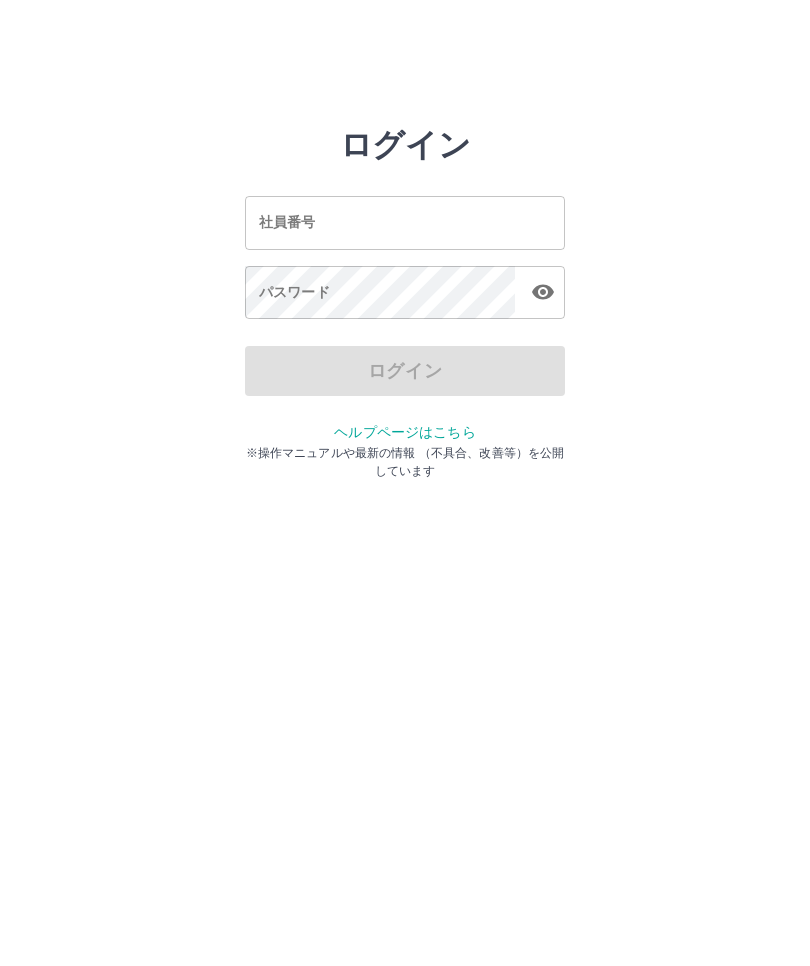 scroll, scrollTop: 0, scrollLeft: 0, axis: both 